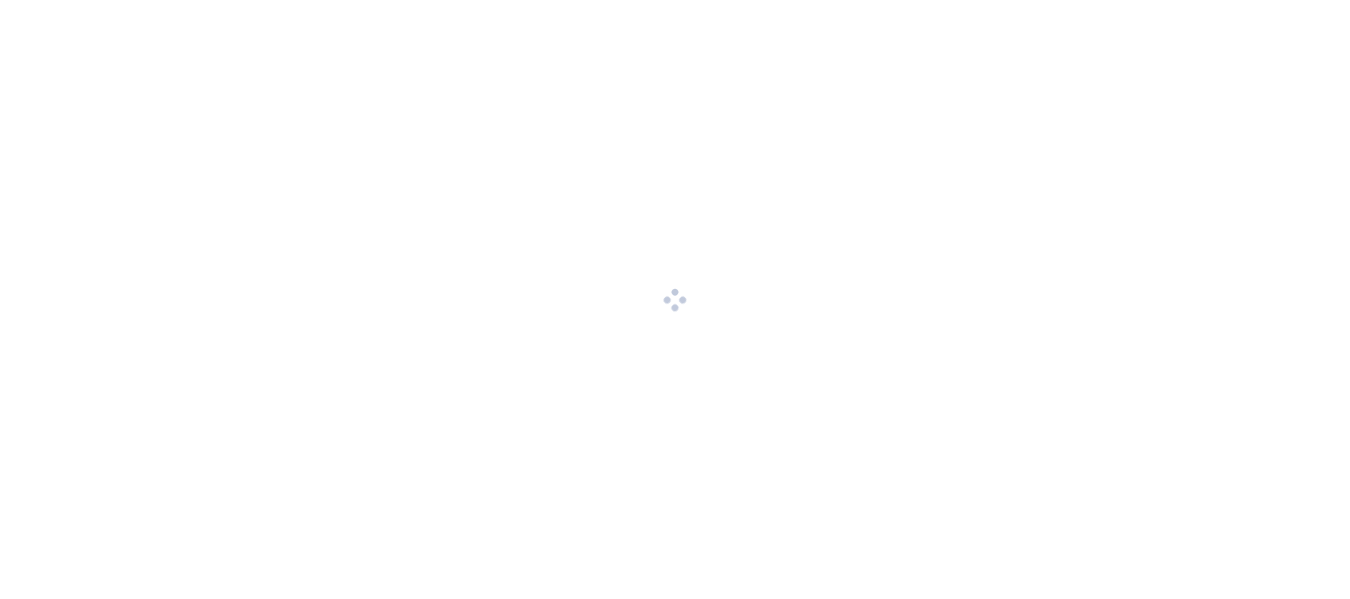 scroll, scrollTop: 0, scrollLeft: 0, axis: both 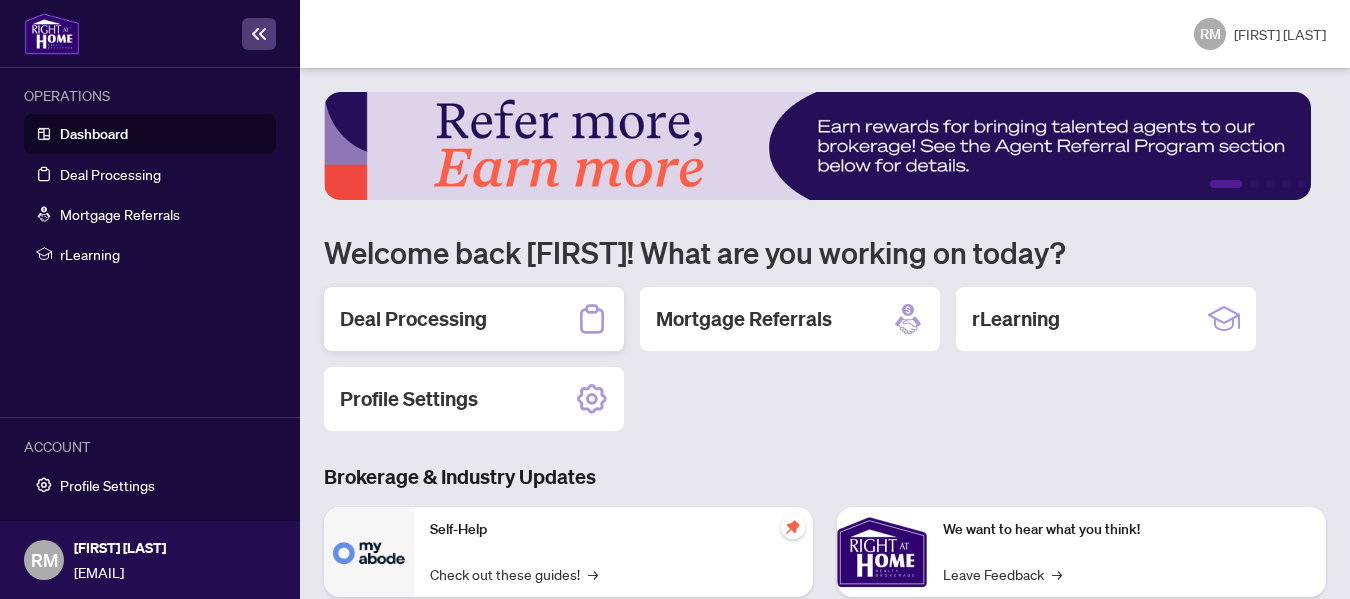 click on "Deal Processing" at bounding box center (413, 319) 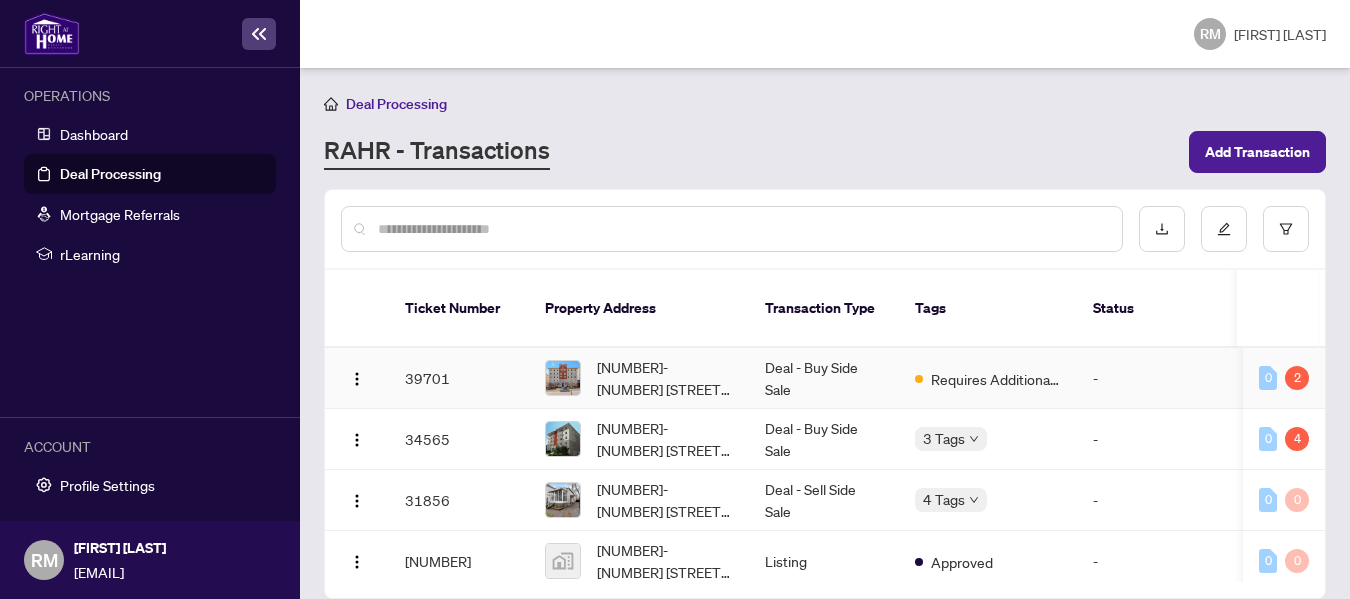 click on "[NUMBER]-[NUMBER] [STREET], [CITY], [PROVINCE] [POSTAL_CODE], [COUNTRY]" at bounding box center (639, 378) 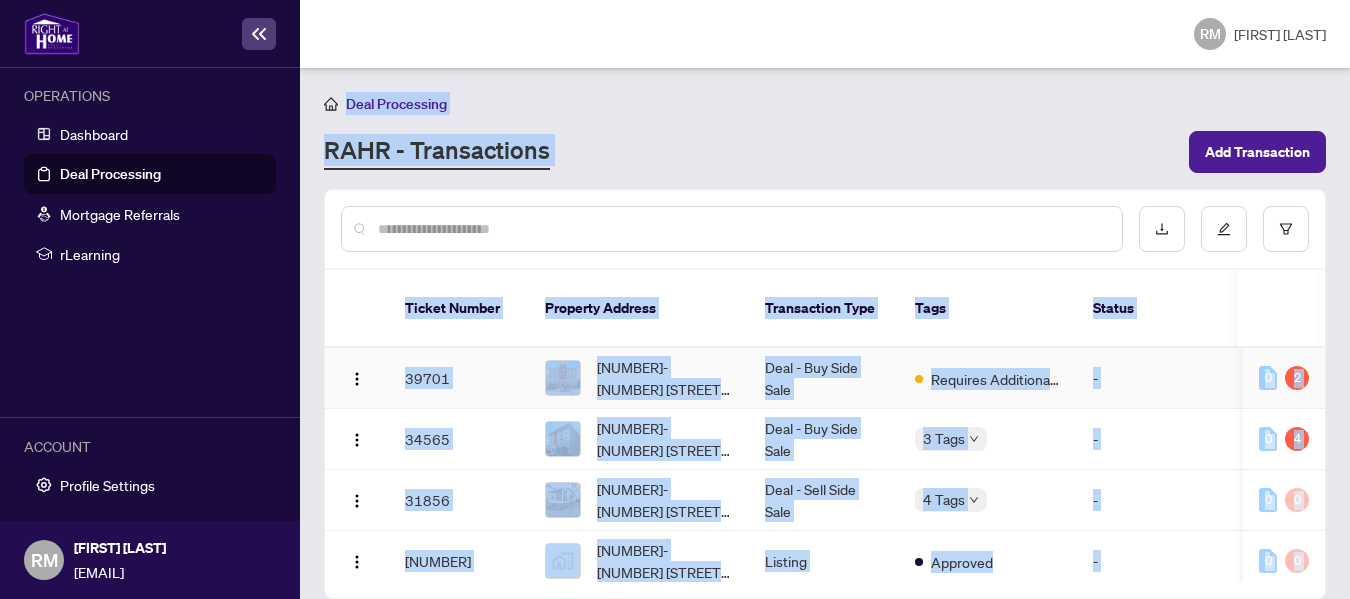 click on "Ticket #: 39701 [NUMBER] [STREET], [CITY], [STATE] [POSTAL_CODE], [COUNTRY] Deal - Buy Side Sale Requires Additional Docs - - X12037147 2508560 [FIRST] [LAST] [DATE] [FIRST] [LAST] [DATE] 0 2 34565 [NUMBER] - [NUMBER] [STREET], [CITY], [STATE] [POSTAL_CODE], [COUNTRY] Deal - Buy Side Sale 3 Tags - - X12126034 2506101 [FIRST] [LAST] [DATE] [FIRST] [LAST] [DATE] 0 4 31856 [NUMBER] - [NUMBER] [STREET], [CITY], [STATE], [COUNTRY] Deal - Sell Side Sale 4 Tags - - E12086781 2504939 [FIRST] [LAST] [DATE] [FIRST] [LAST] [DATE] 0 0 31069 [NUMBER] - [NUMBER] [STREET], [CITY], [STATE], [COUNTRY] Listing Approved - - E12086781 2504939 [FIRST] [LAST] [DATE] [FIRST] [LAST] [DATE] 0 0 28746 [NUMBER] - [NUMBER] [STREET], [CITY], [STATE] [POSTAL_CODE], [COUNTRY] Listing Cancelled - - E12052346 - [FIRST] [LAST]" at bounding box center (825, 333) 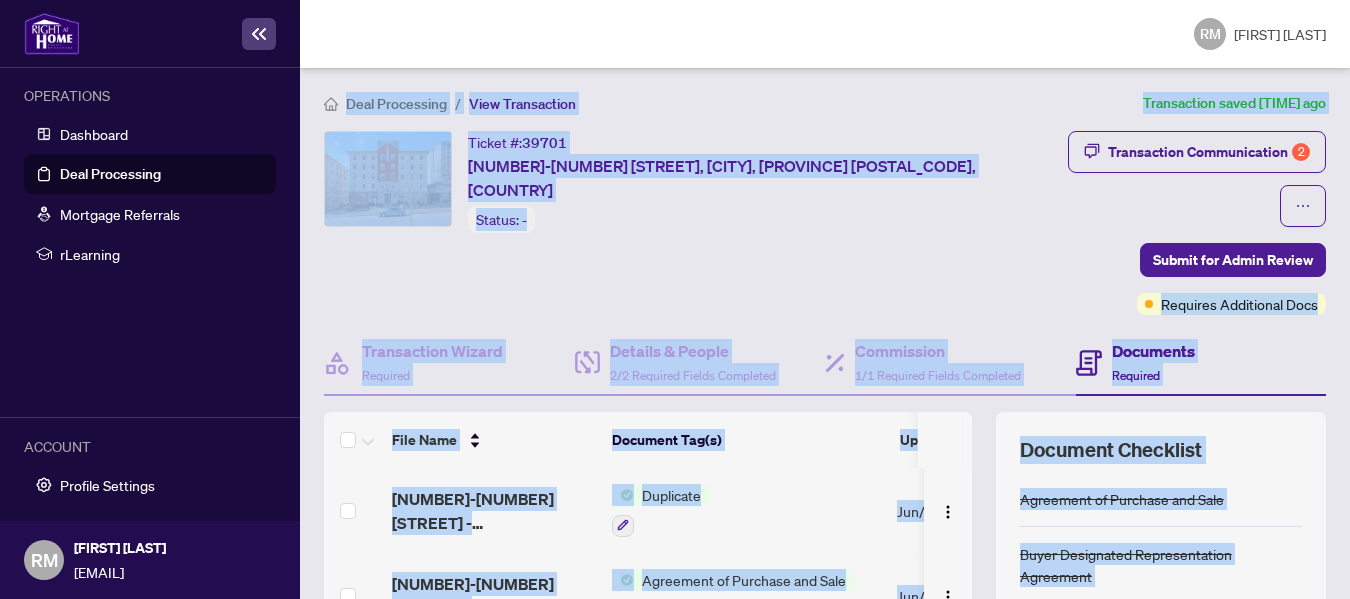 click on "Ticket #: 39701 [NUMBER] [STREET], [CITY], [STATE] [POSTAL_CODE], [COUNTRY] Status: - Submit for Admin Review" at bounding box center [672, 182] 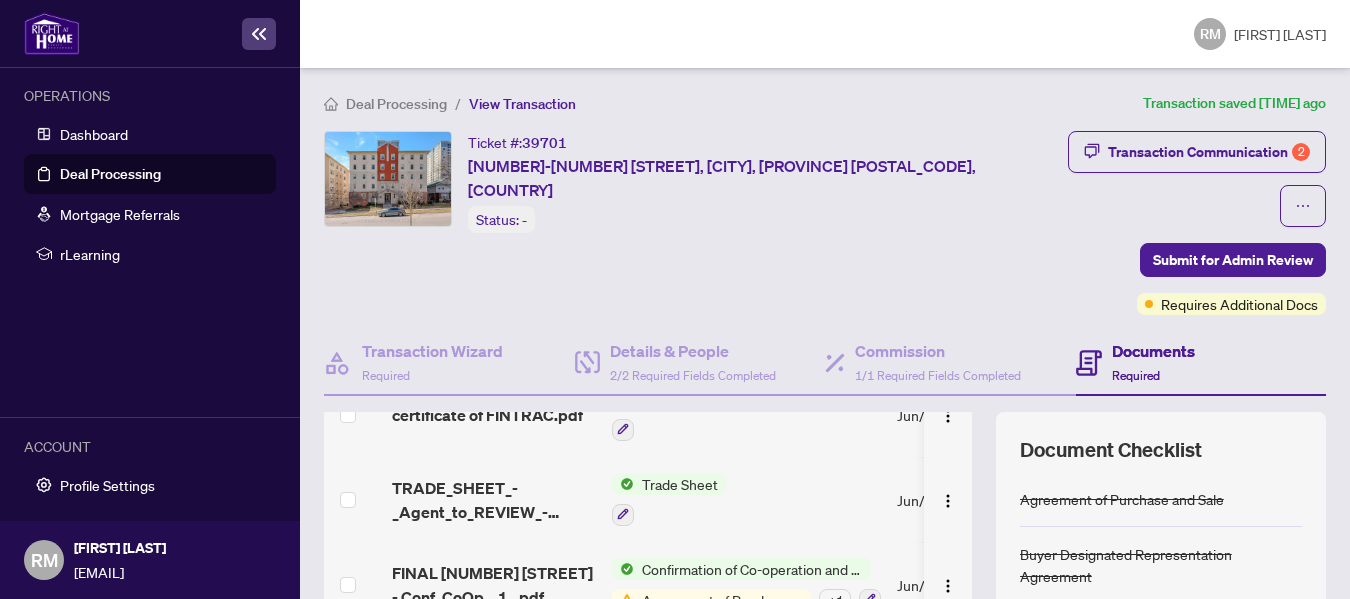 scroll, scrollTop: 0, scrollLeft: 0, axis: both 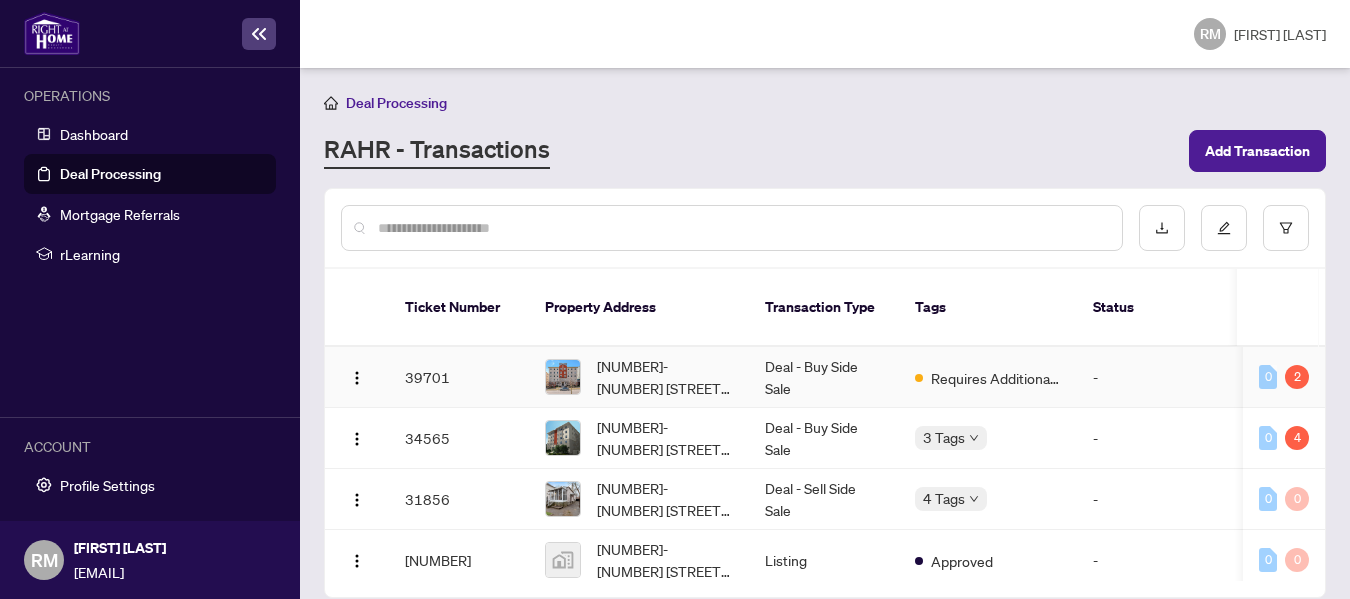 click on "39701" at bounding box center (459, 377) 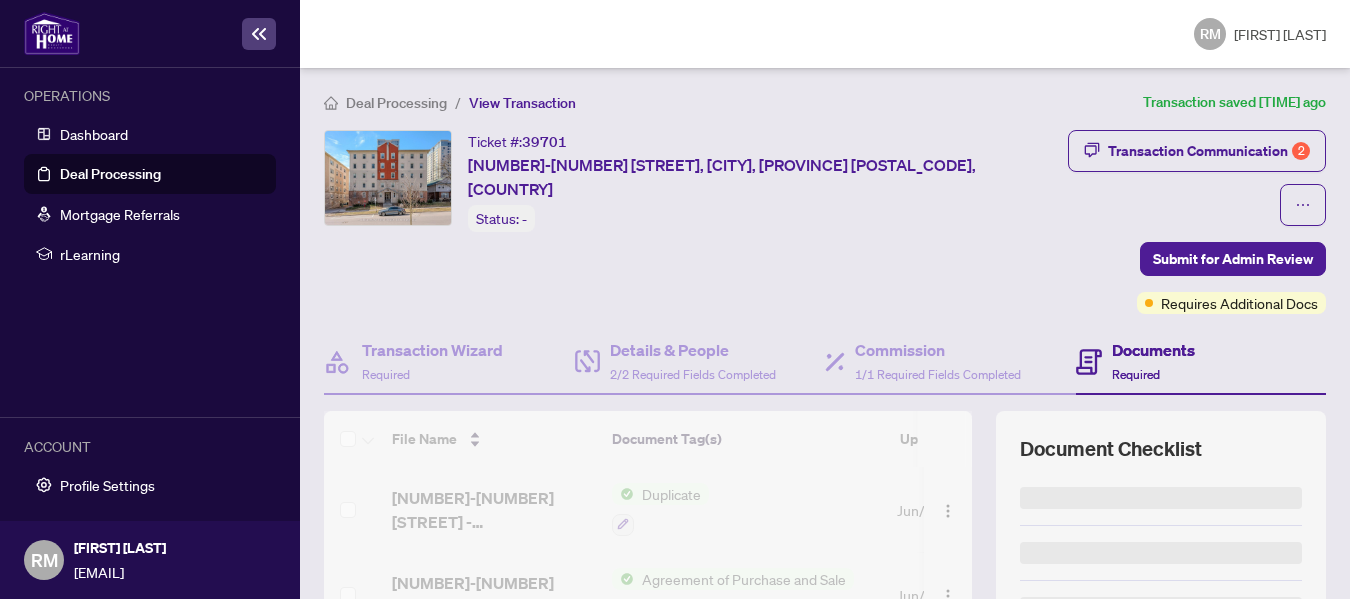 scroll, scrollTop: 0, scrollLeft: 0, axis: both 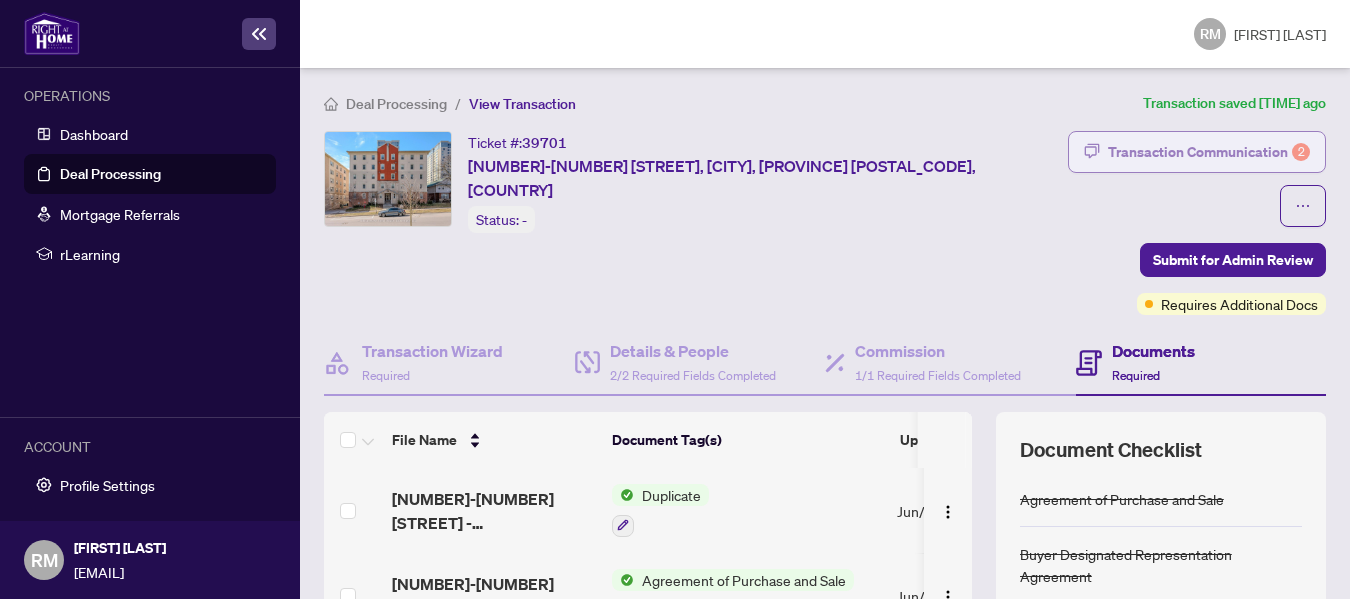 click on "Transaction Communication 2" at bounding box center (1209, 152) 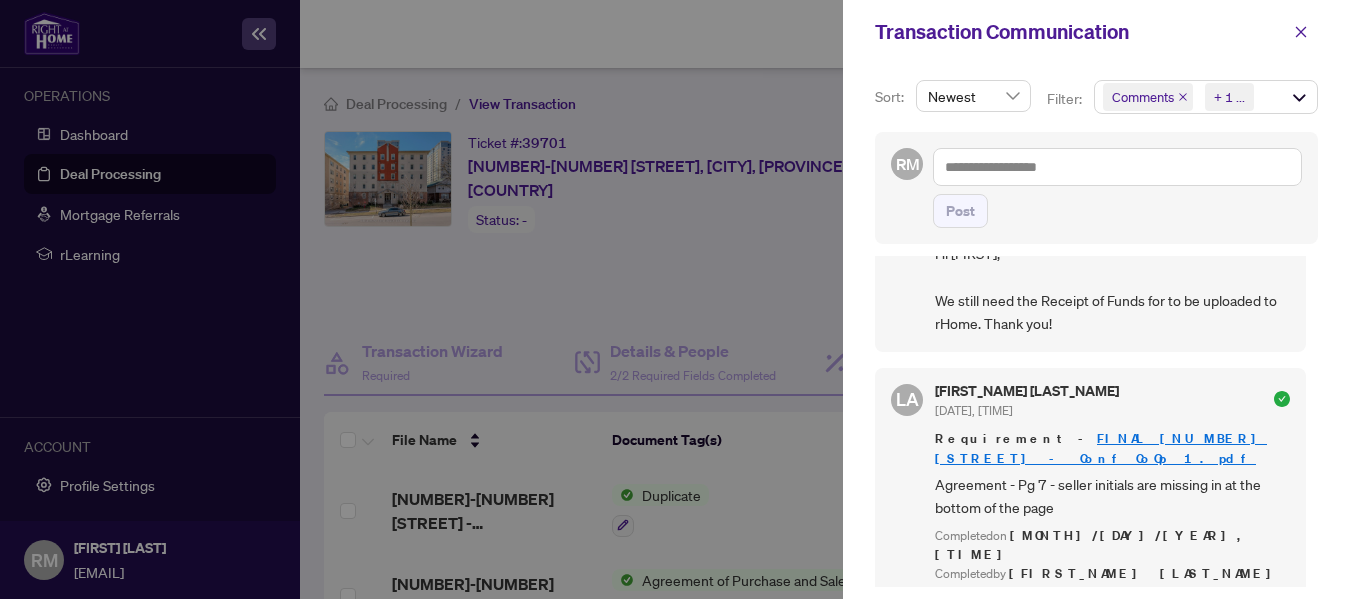scroll, scrollTop: 0, scrollLeft: 0, axis: both 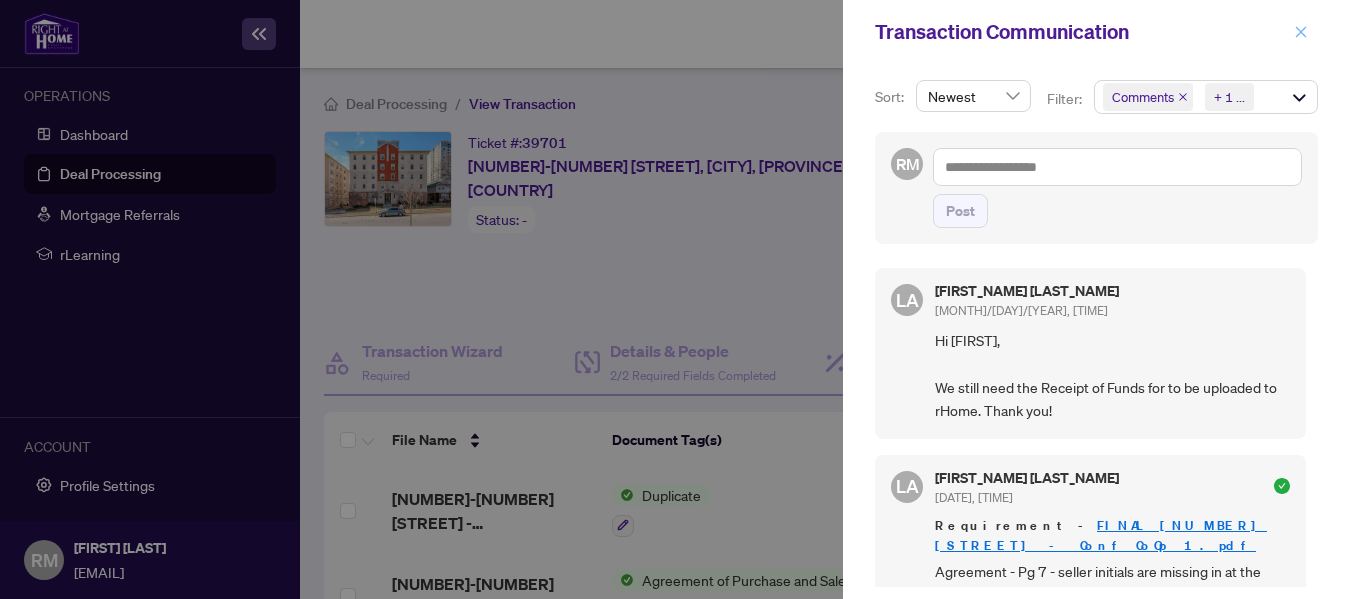 click 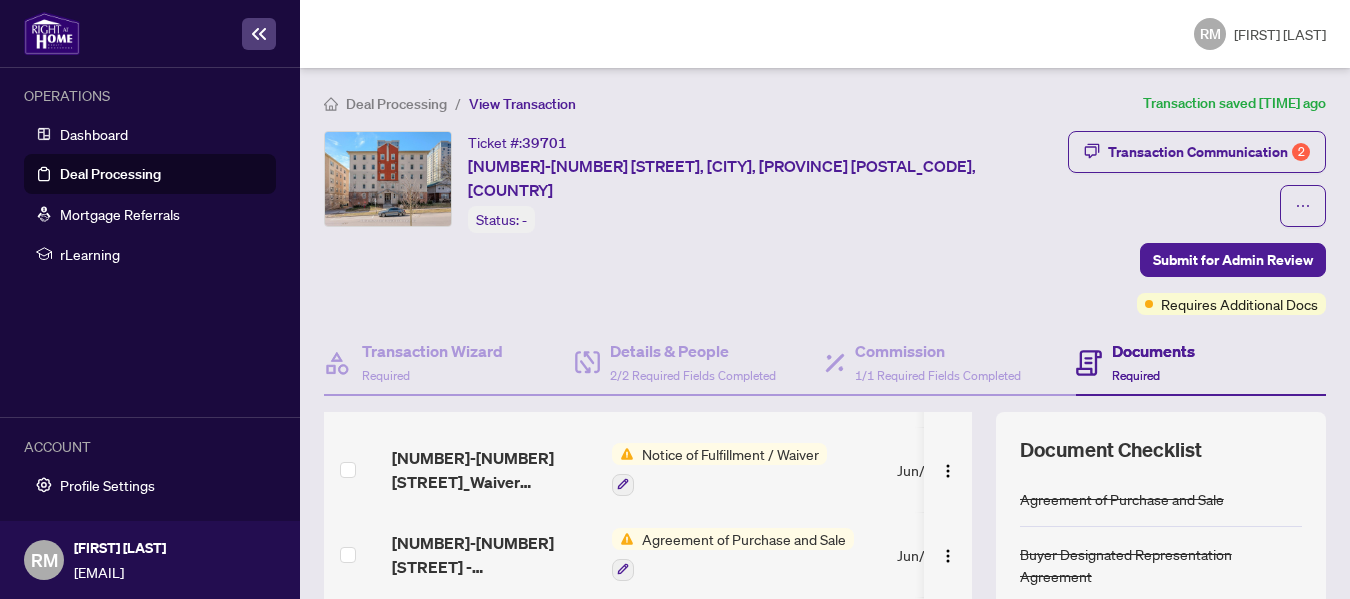 scroll, scrollTop: 968, scrollLeft: 0, axis: vertical 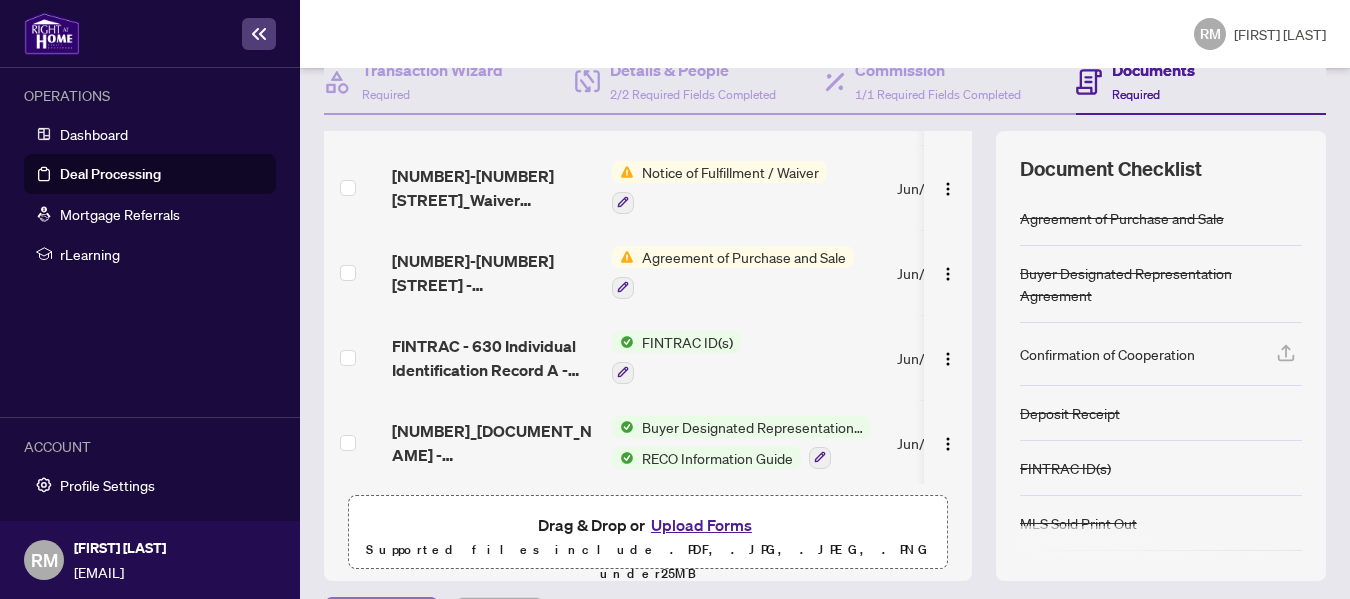 click on "Previous Tab" at bounding box center [381, 618] 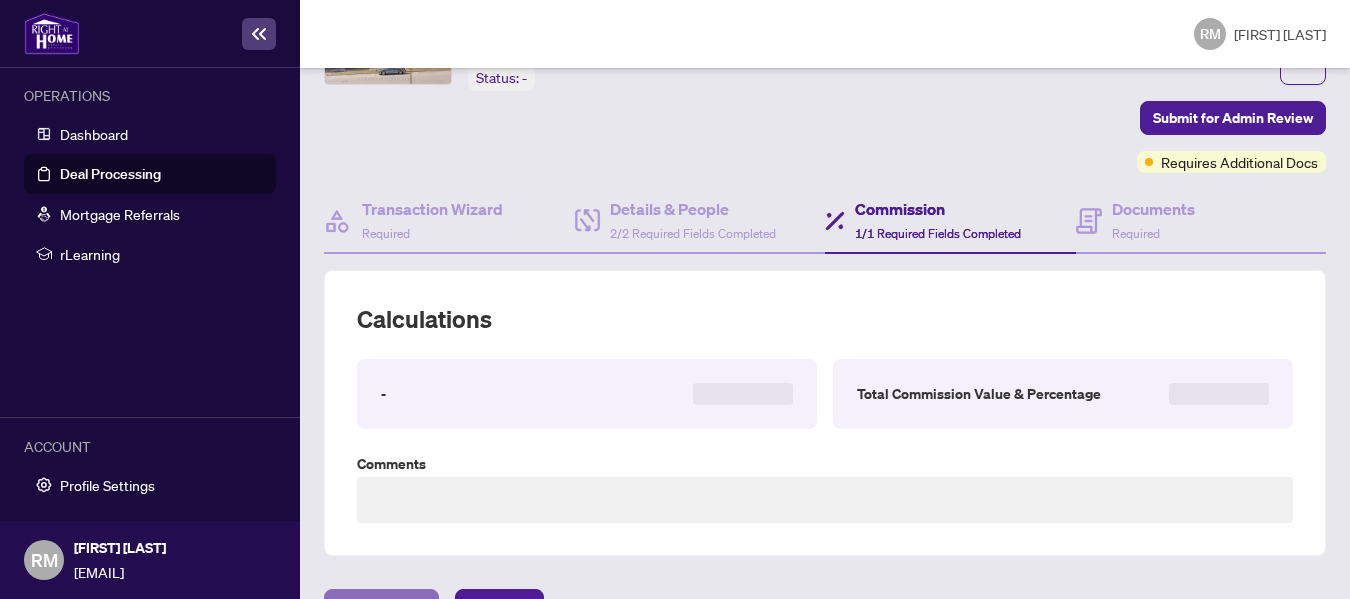 type on "**********" 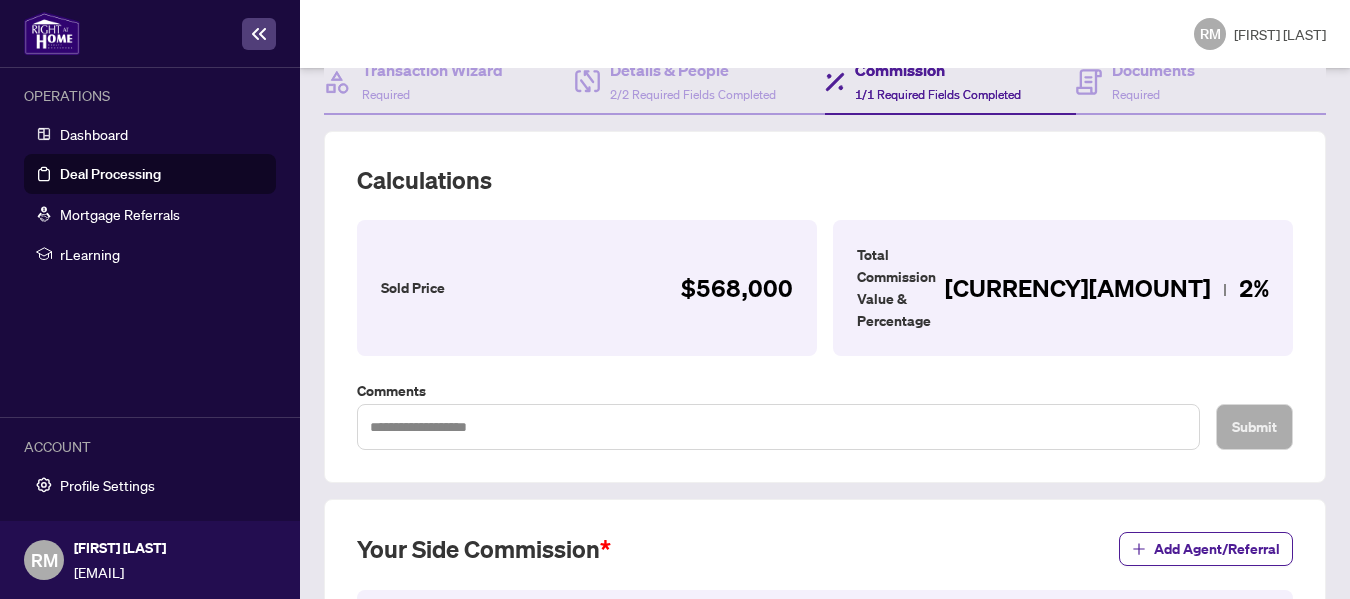 scroll, scrollTop: 650, scrollLeft: 0, axis: vertical 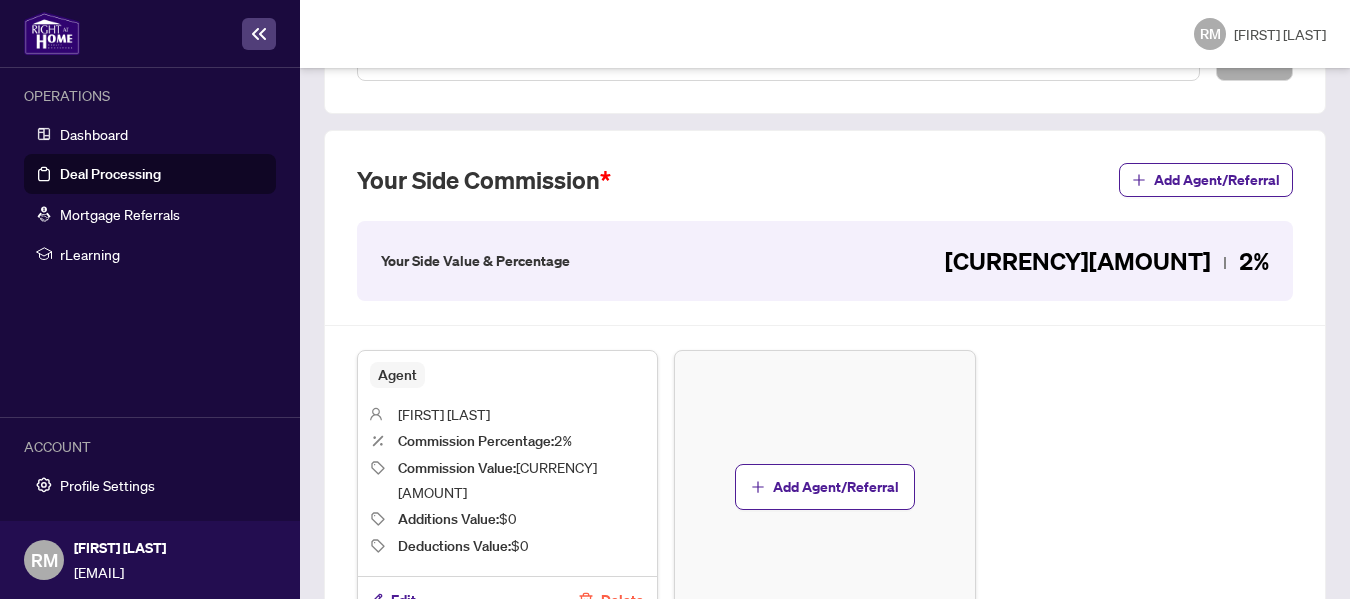 click on "Previous Tab" at bounding box center (381, 694) 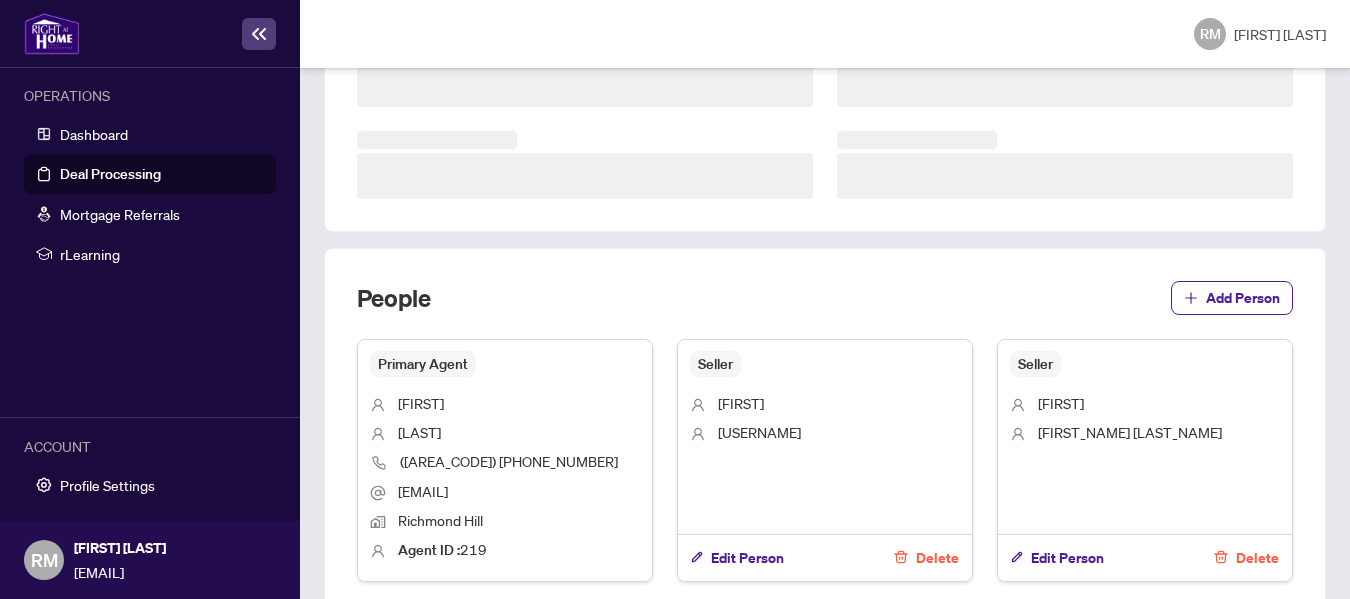 scroll, scrollTop: 650, scrollLeft: 0, axis: vertical 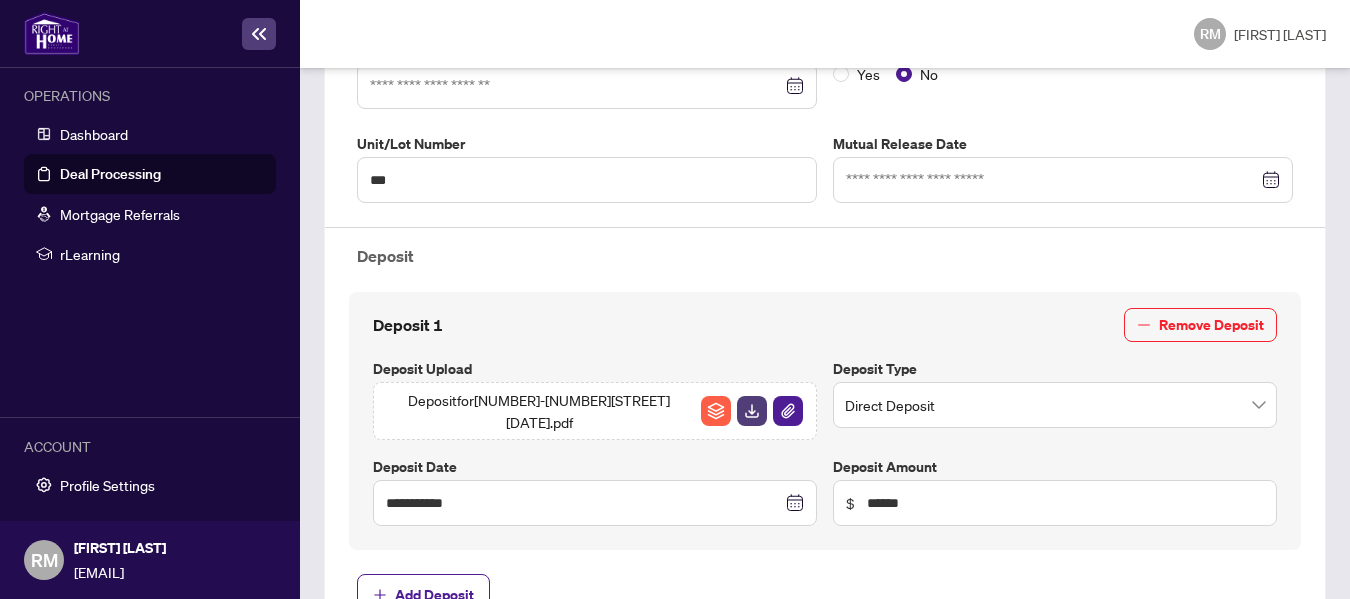 type on "**********" 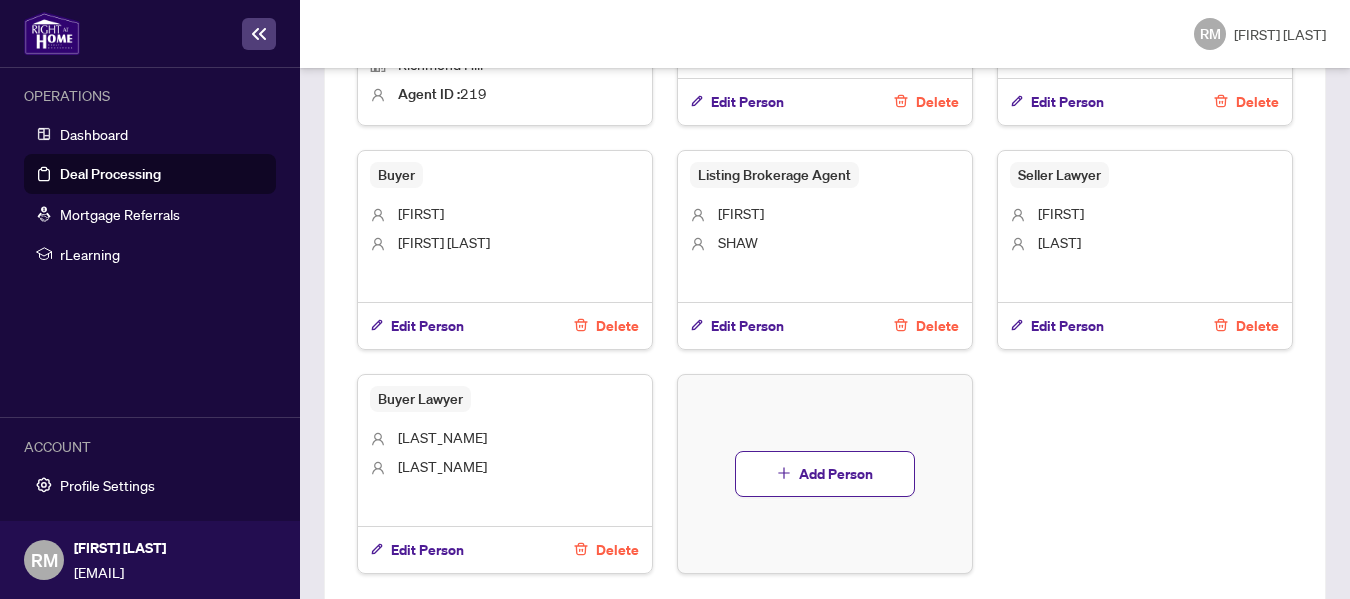 scroll, scrollTop: 1582, scrollLeft: 0, axis: vertical 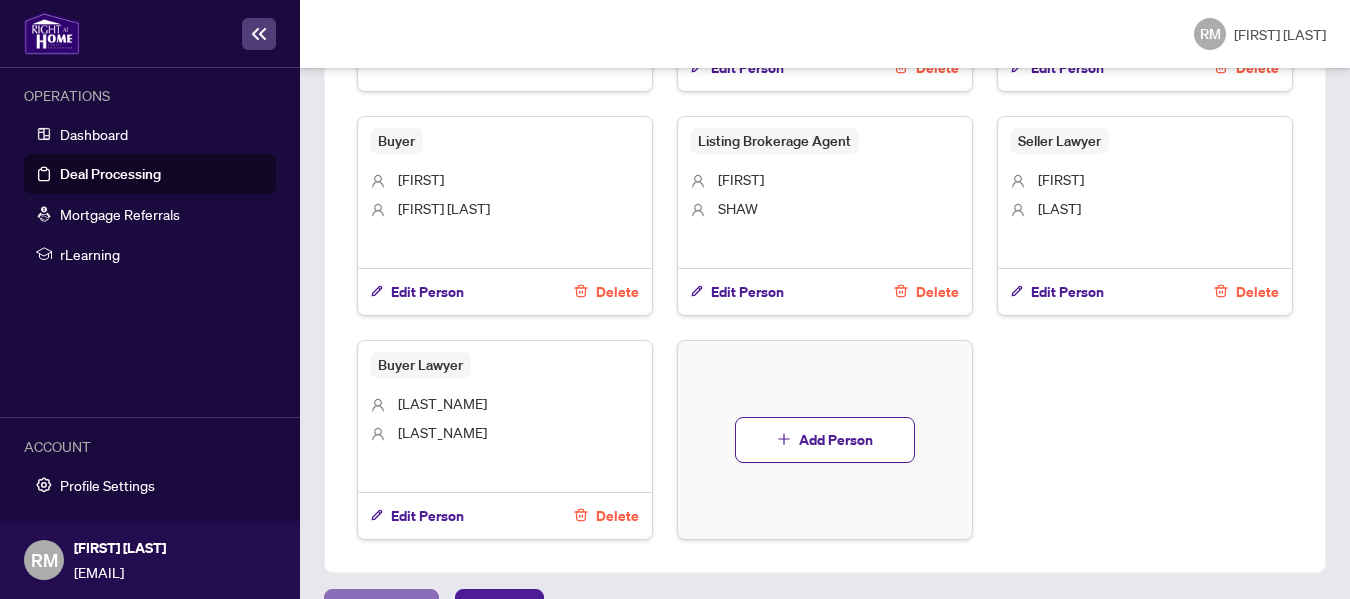 click on "Previous Tab" at bounding box center [381, 610] 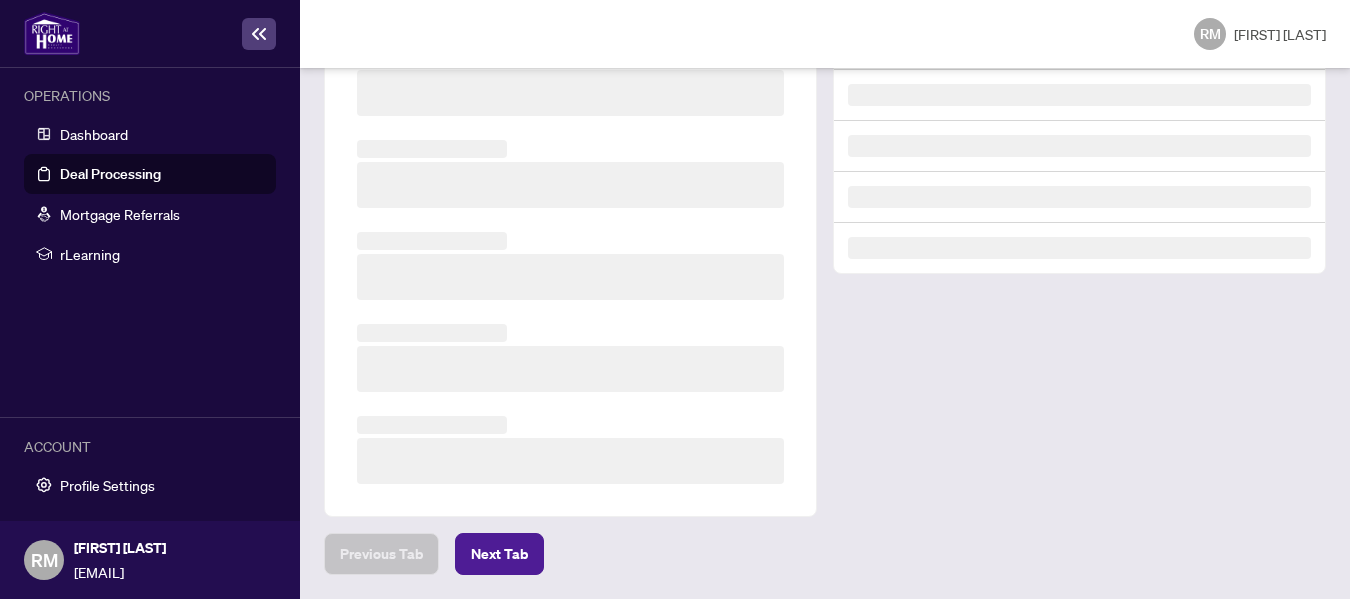 scroll, scrollTop: 0, scrollLeft: 0, axis: both 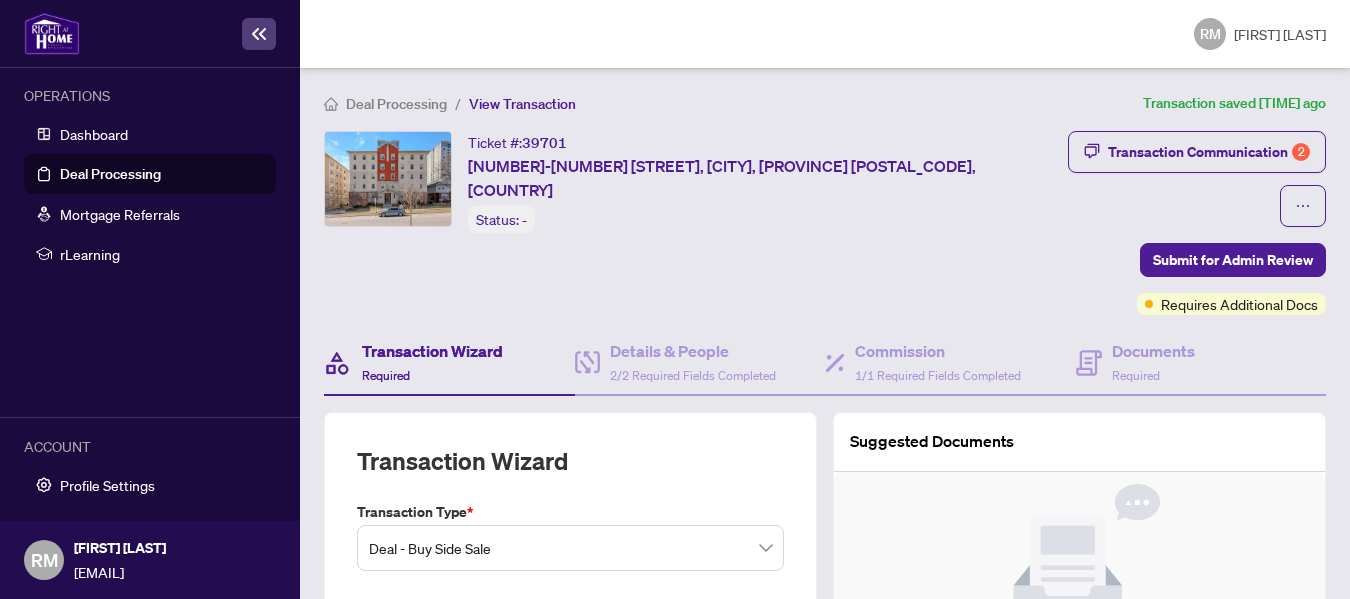 type on "**********" 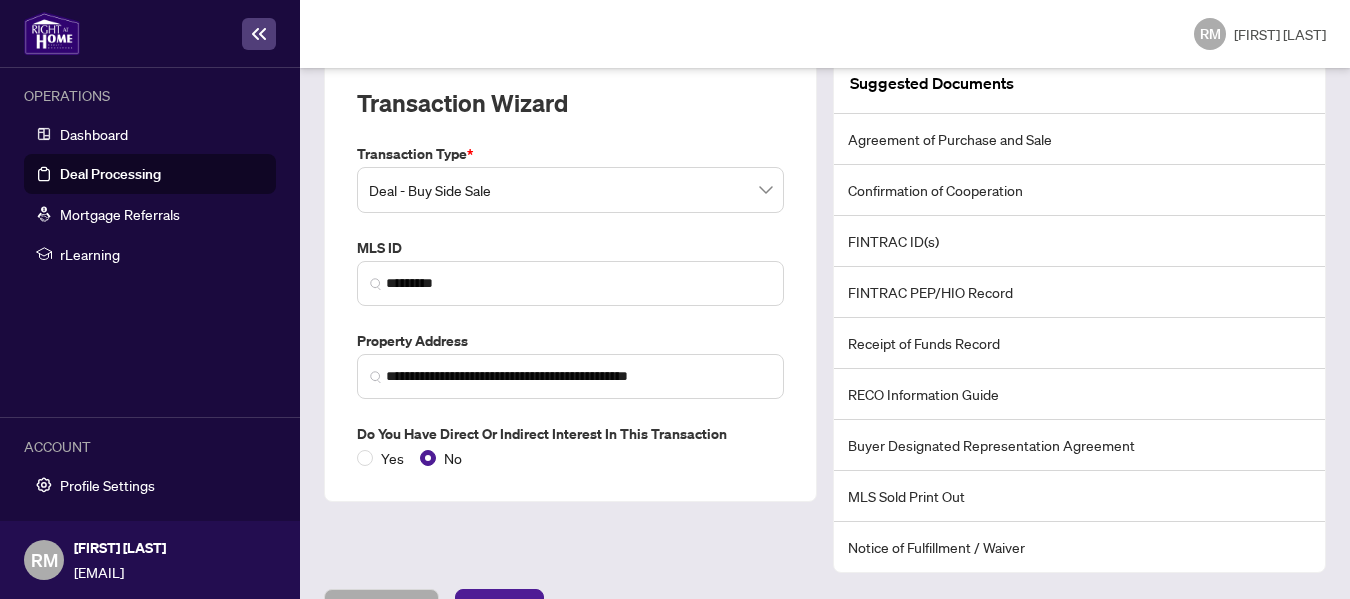 scroll, scrollTop: 0, scrollLeft: 0, axis: both 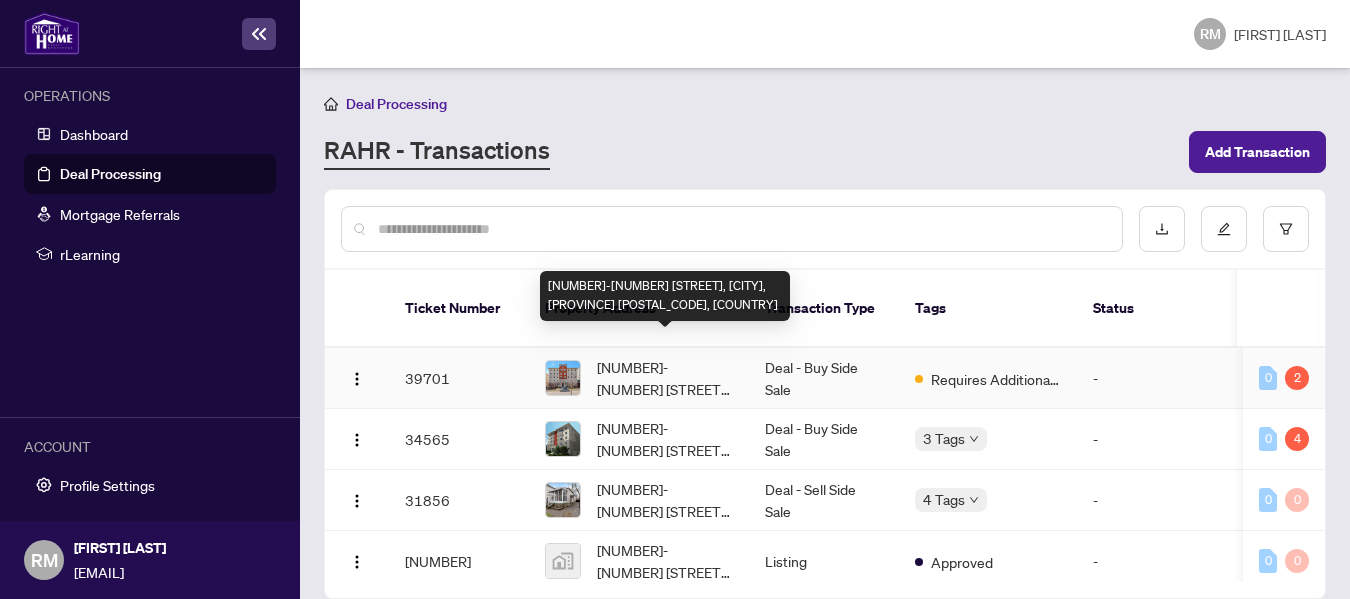 click on "[NUMBER]-[NUMBER] [STREET], [CITY], [PROVINCE] [POSTAL_CODE], [COUNTRY]" at bounding box center [665, 378] 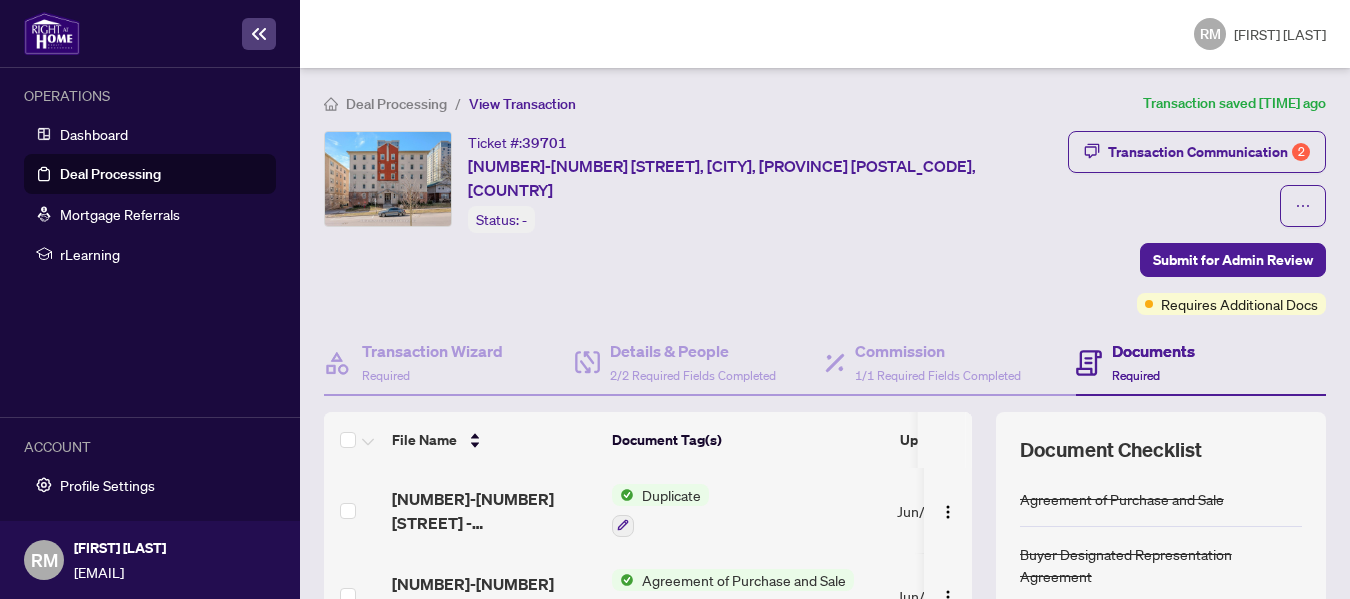 scroll, scrollTop: 968, scrollLeft: 0, axis: vertical 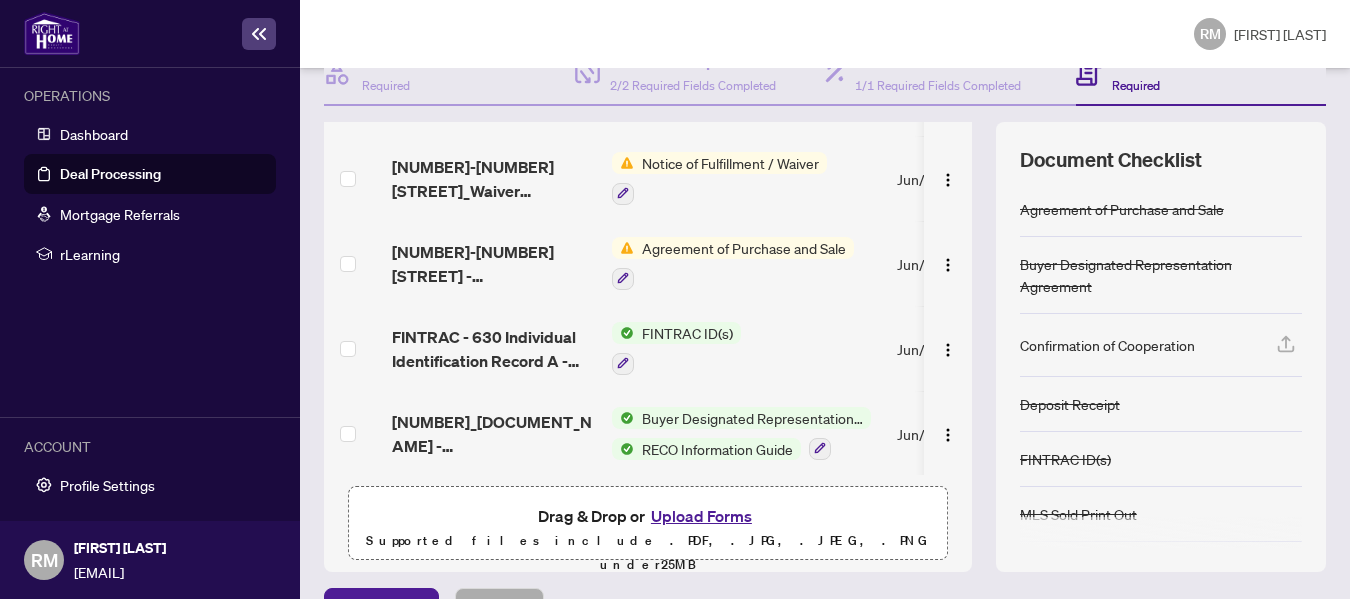 click on "Upload Forms" at bounding box center (701, 516) 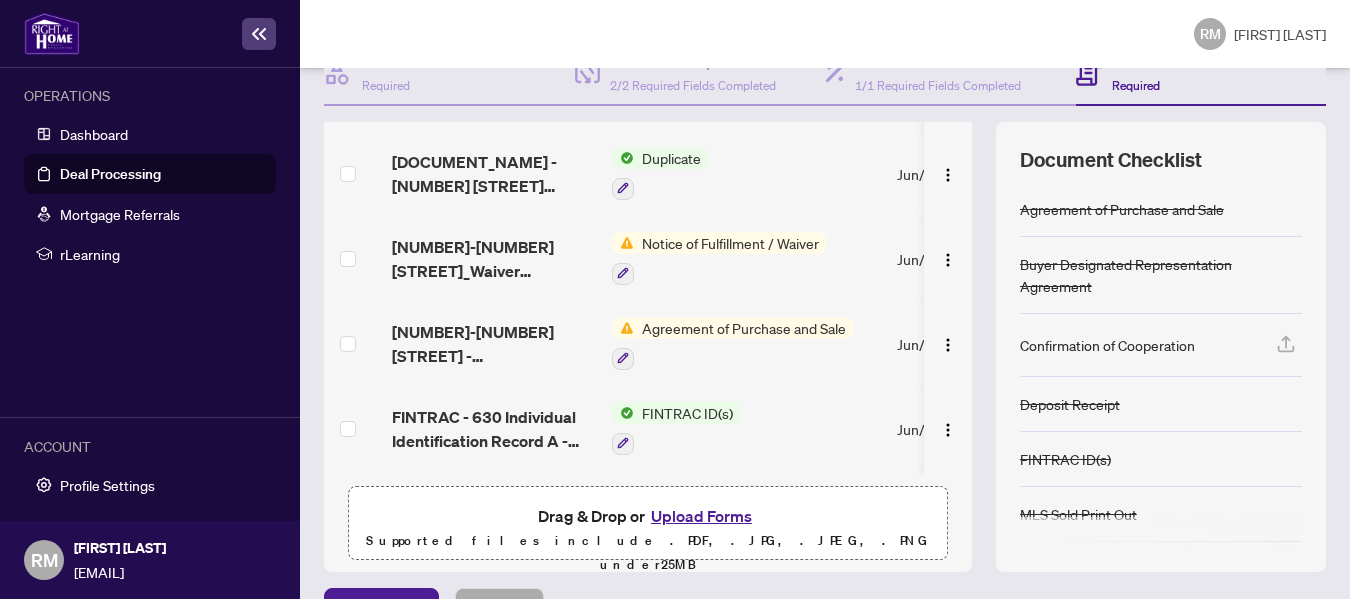 scroll, scrollTop: 0, scrollLeft: 0, axis: both 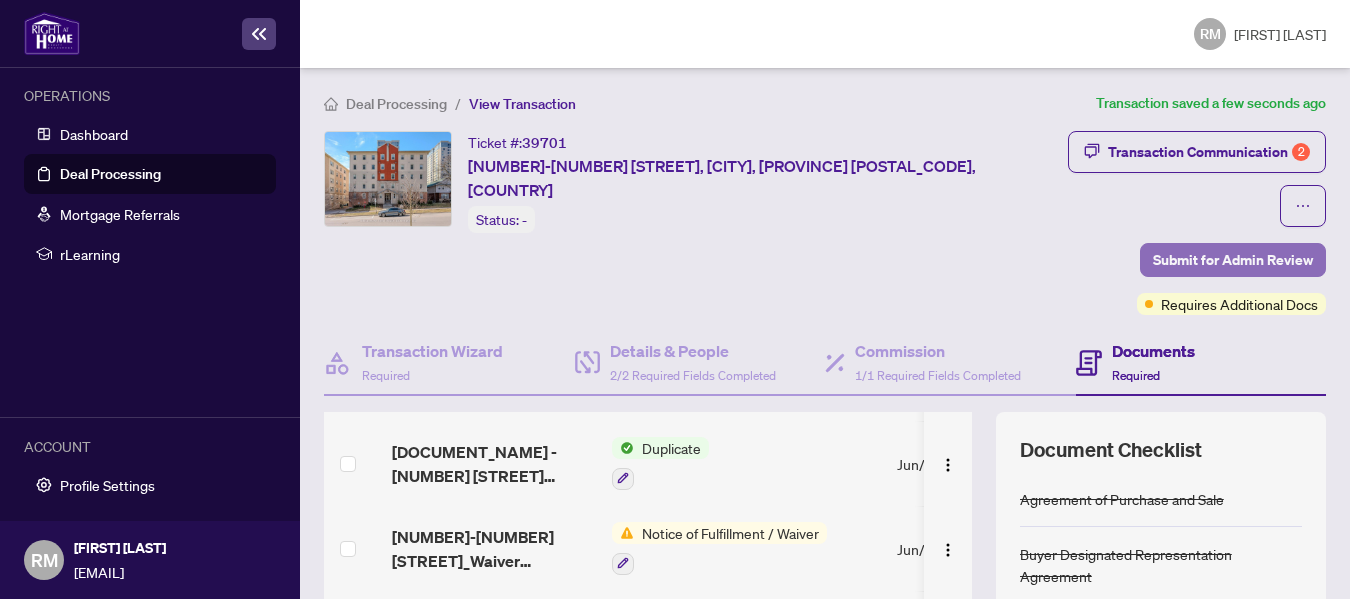 click on "Submit for Admin Review" at bounding box center (1233, 260) 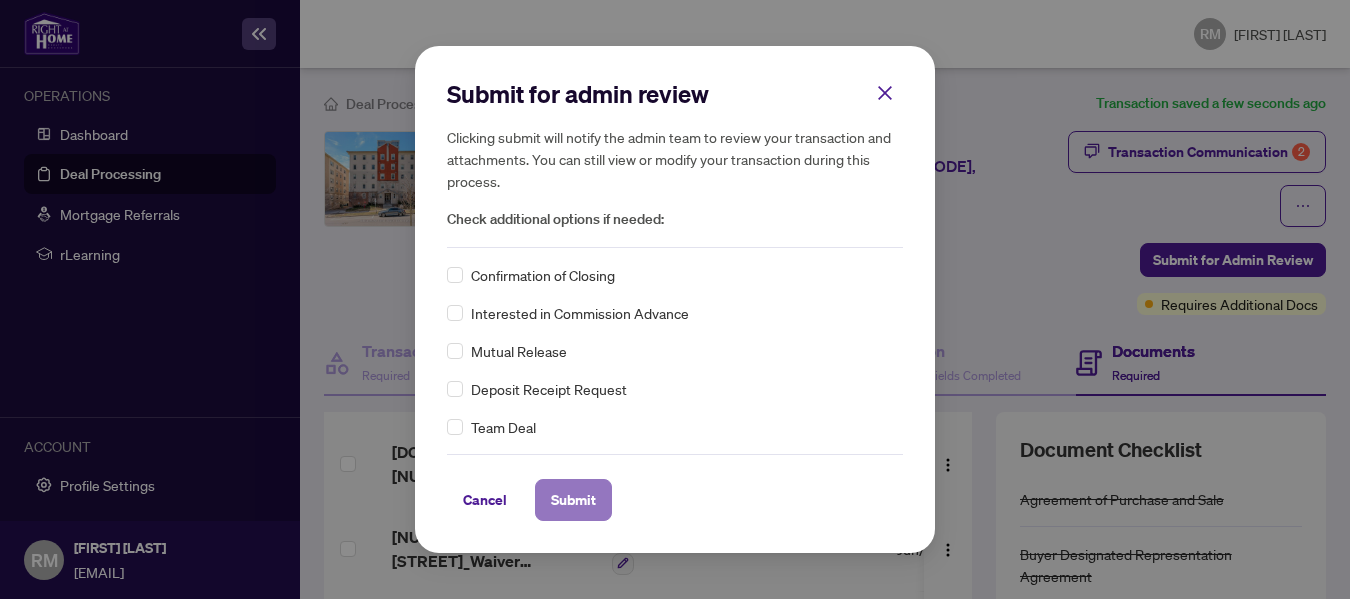 click on "Submit" at bounding box center [573, 500] 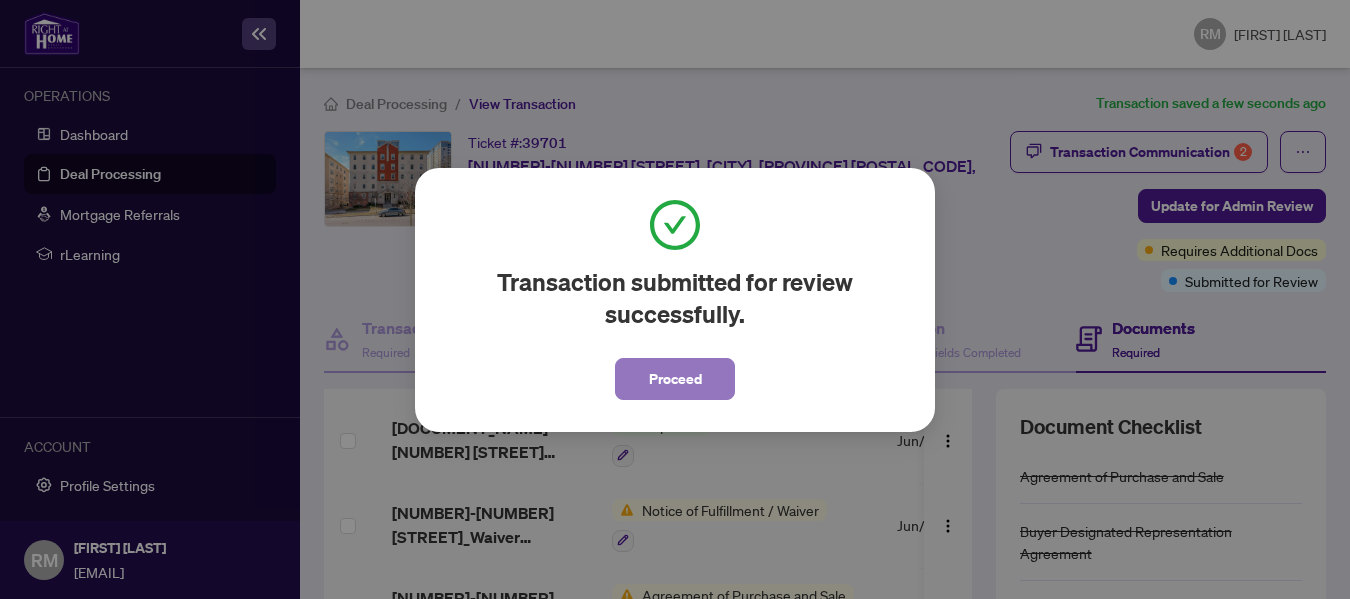 click on "Proceed" at bounding box center [675, 379] 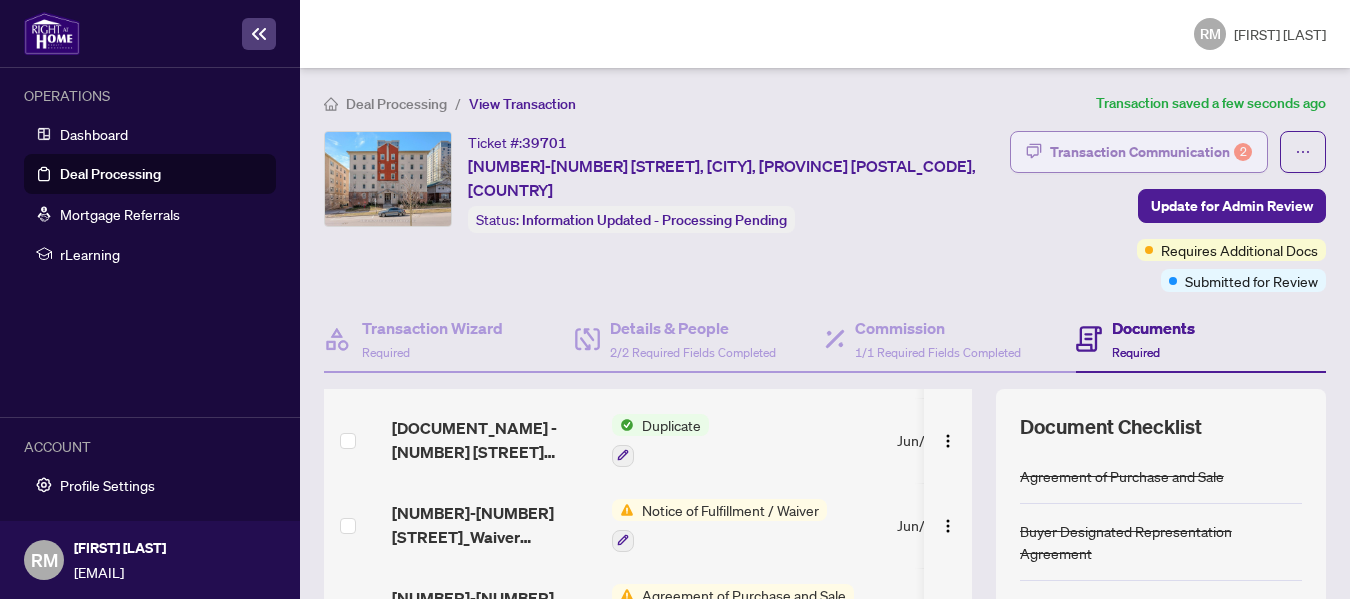 click on "Transaction Communication 2" at bounding box center [1151, 152] 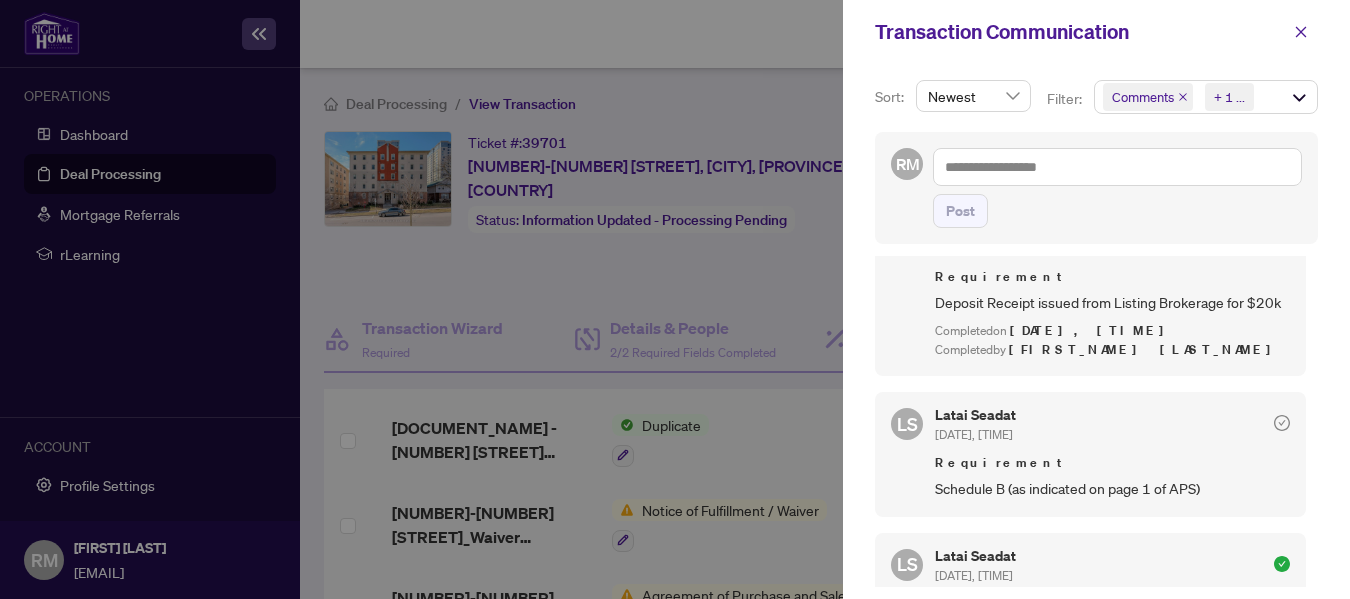 scroll, scrollTop: 683, scrollLeft: 0, axis: vertical 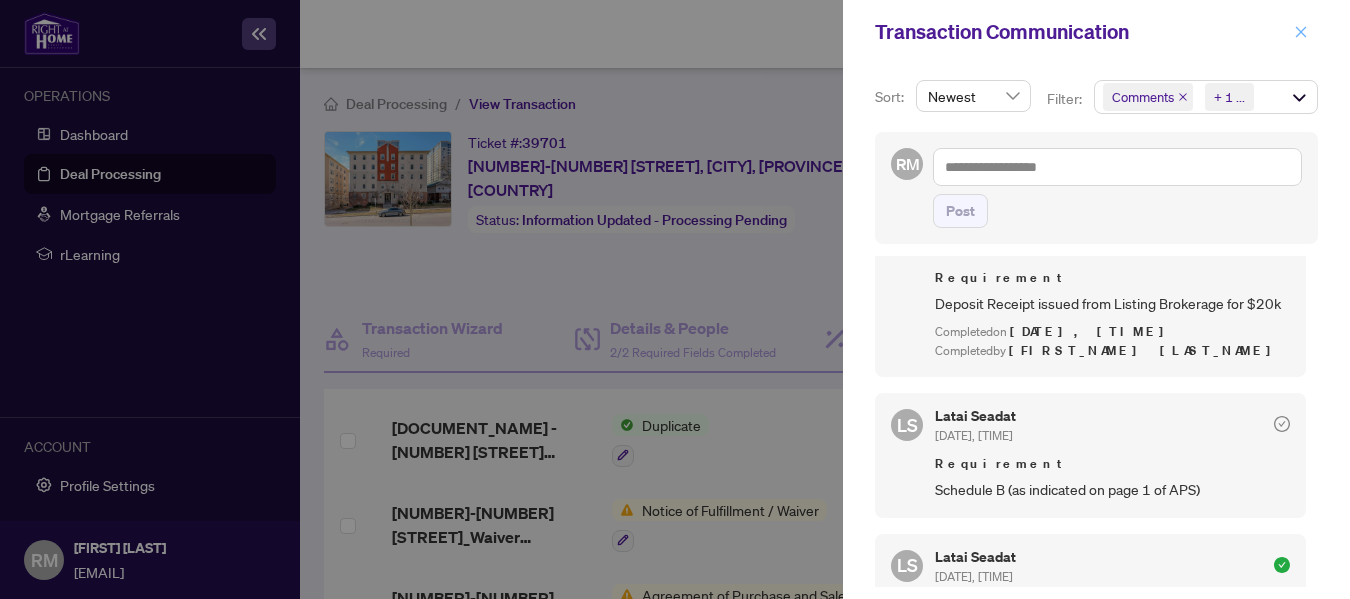 click at bounding box center (1301, 32) 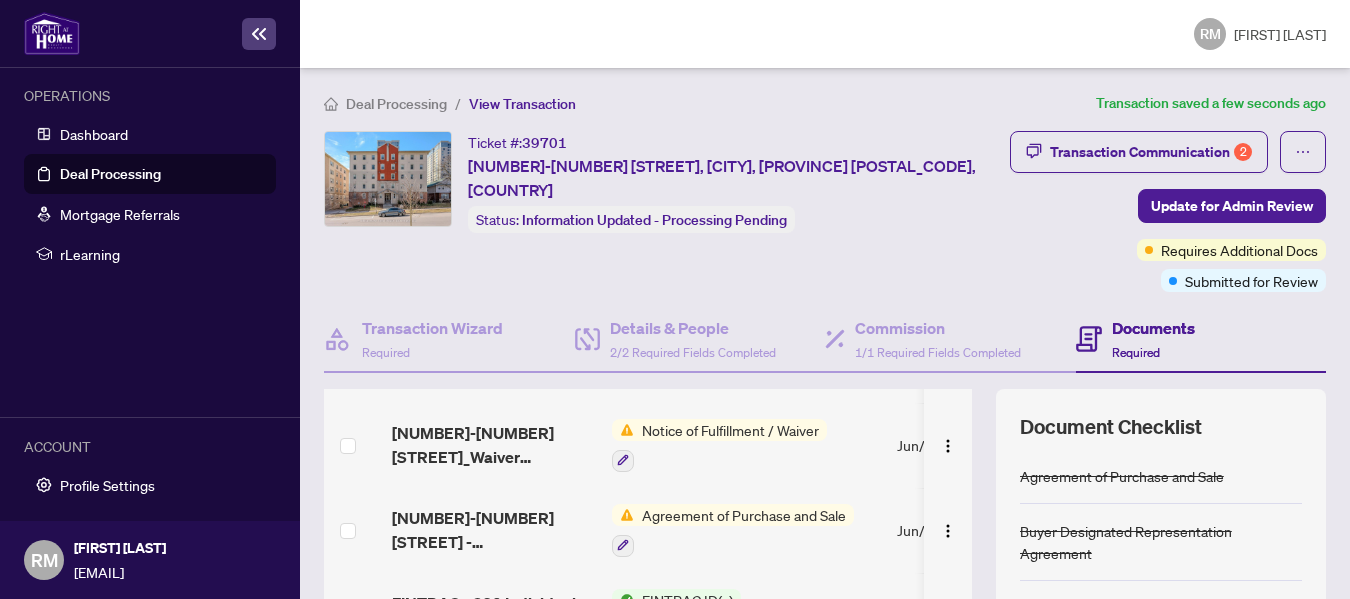 scroll, scrollTop: 1048, scrollLeft: 0, axis: vertical 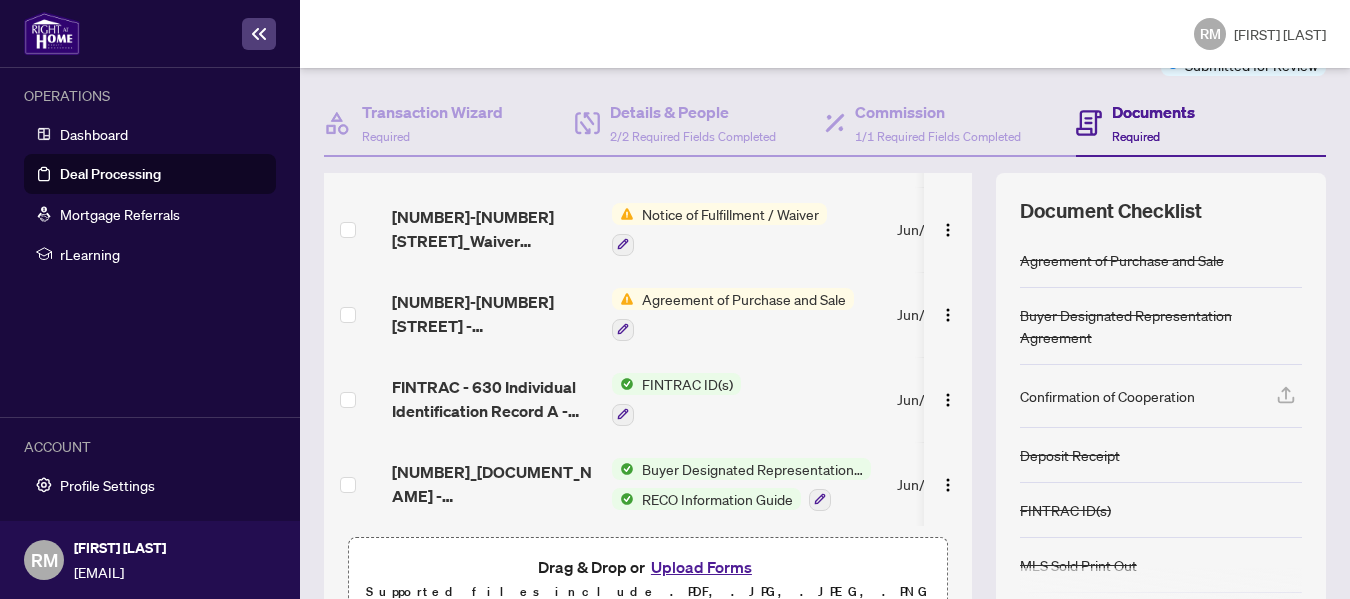 click on "Agreement of Purchase and Sale" at bounding box center (744, 299) 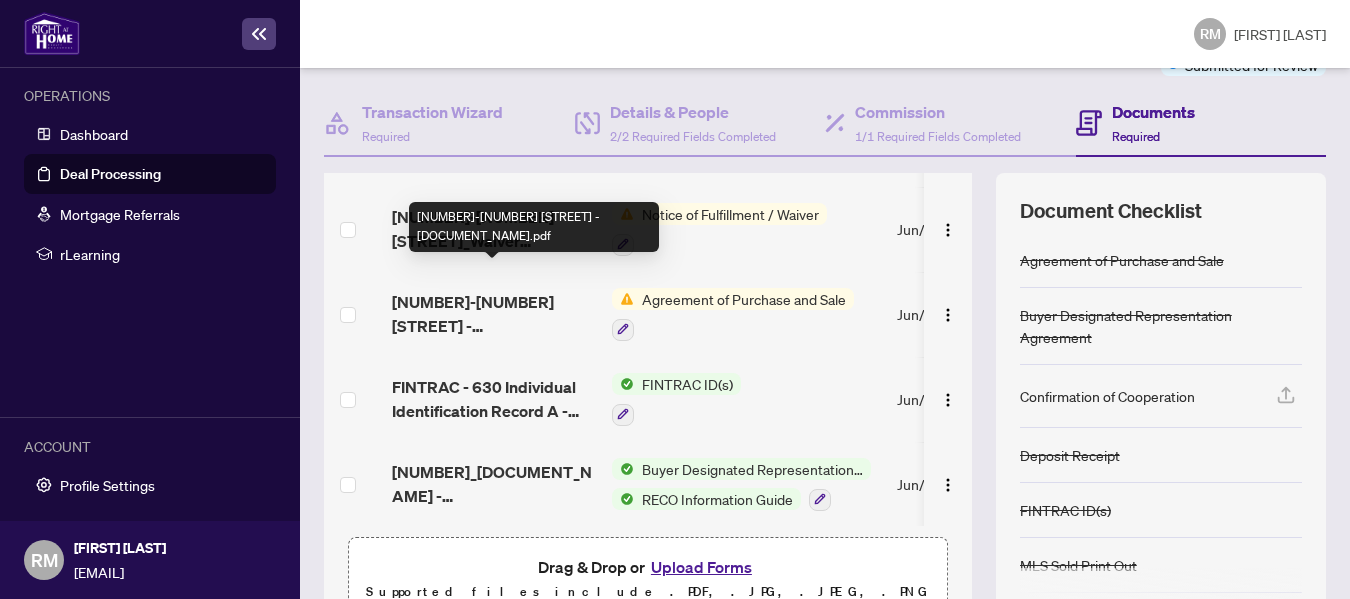 click on "[NUMBER]-[NUMBER] [STREET] - [DOCUMENT_NAME].pdf" at bounding box center (494, 314) 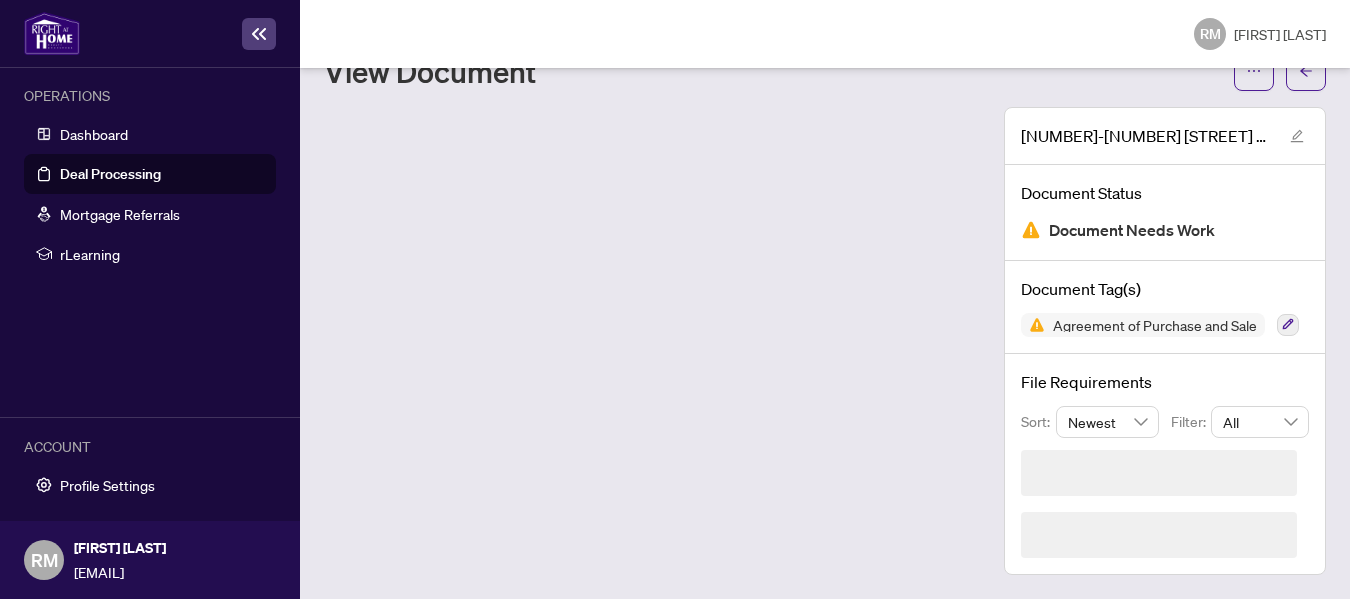 scroll, scrollTop: 79, scrollLeft: 0, axis: vertical 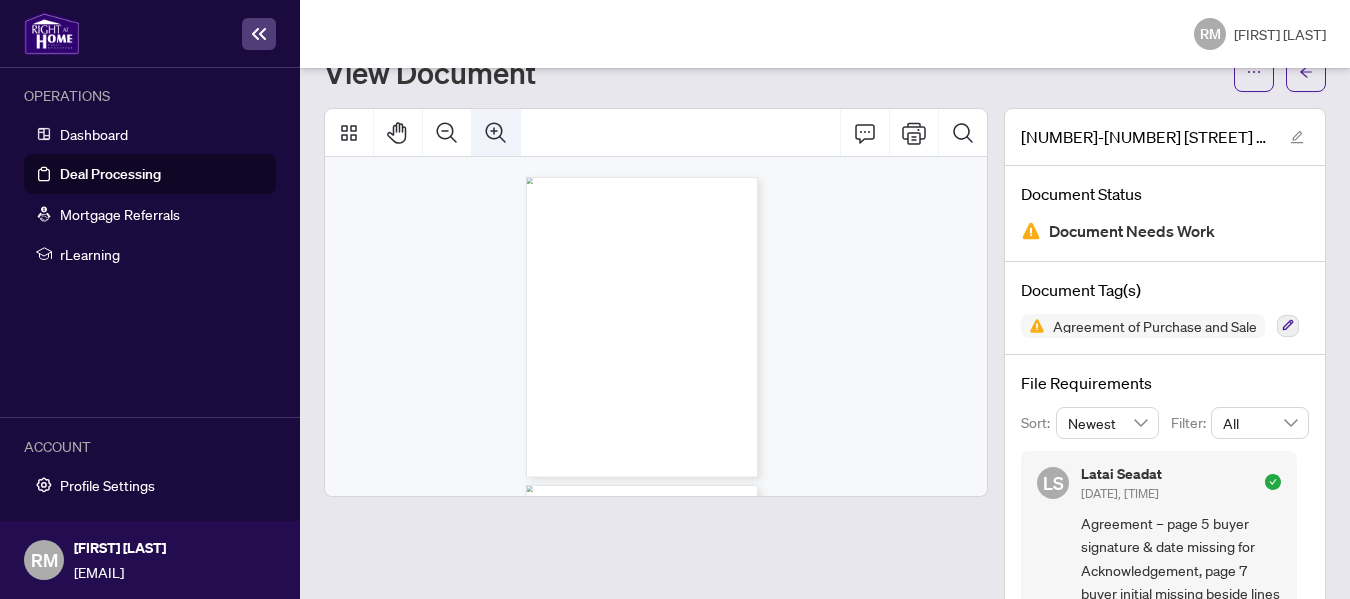 click 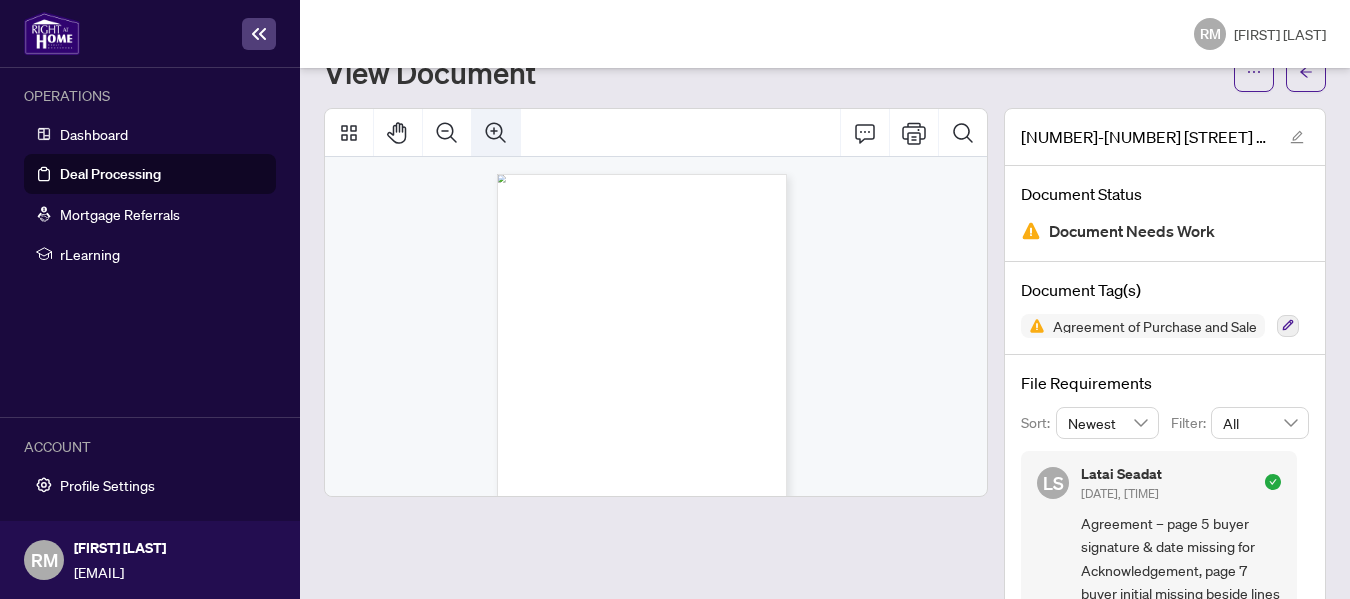 click 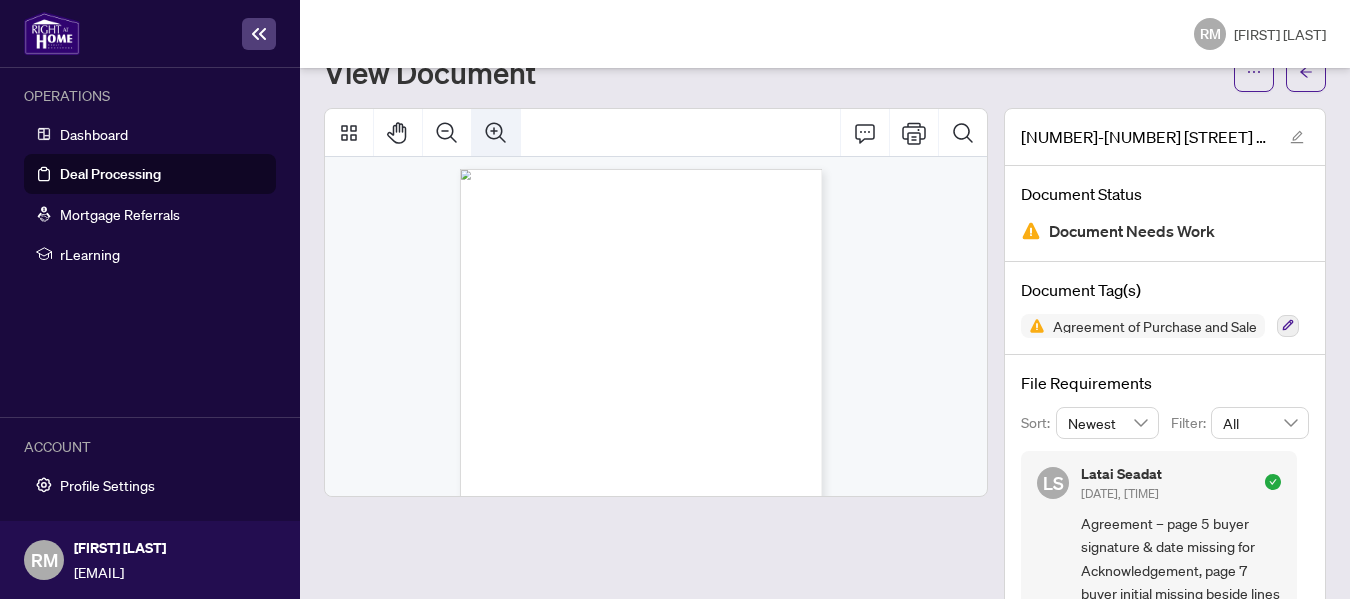 click 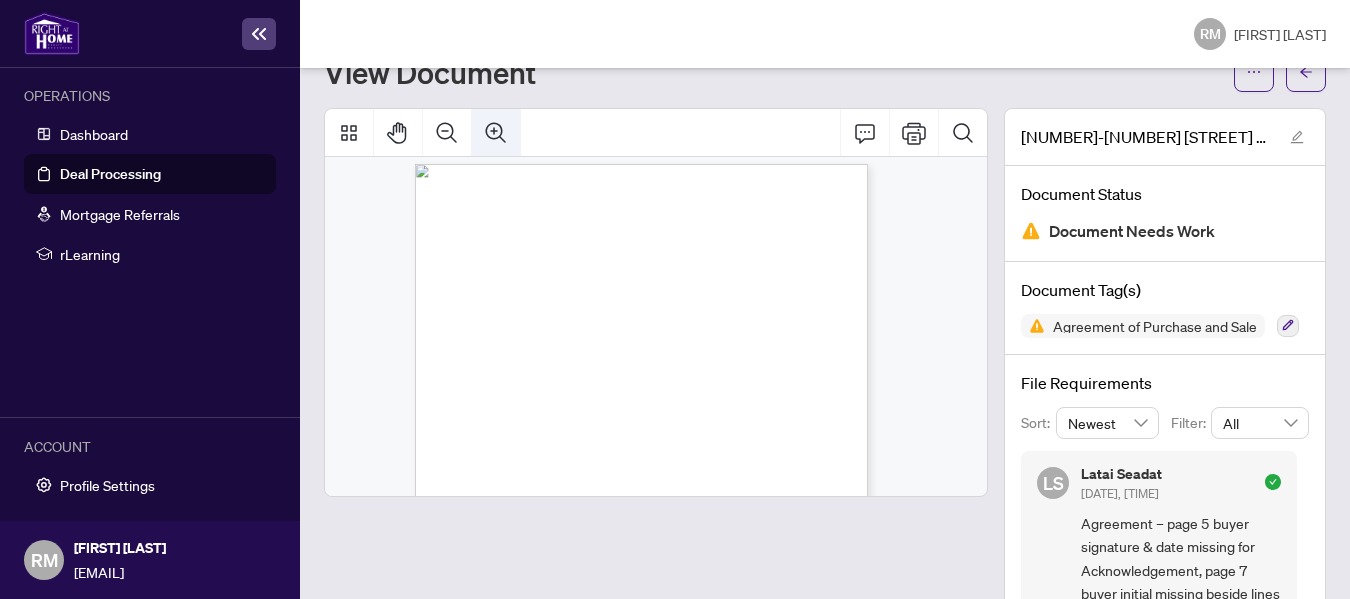 click 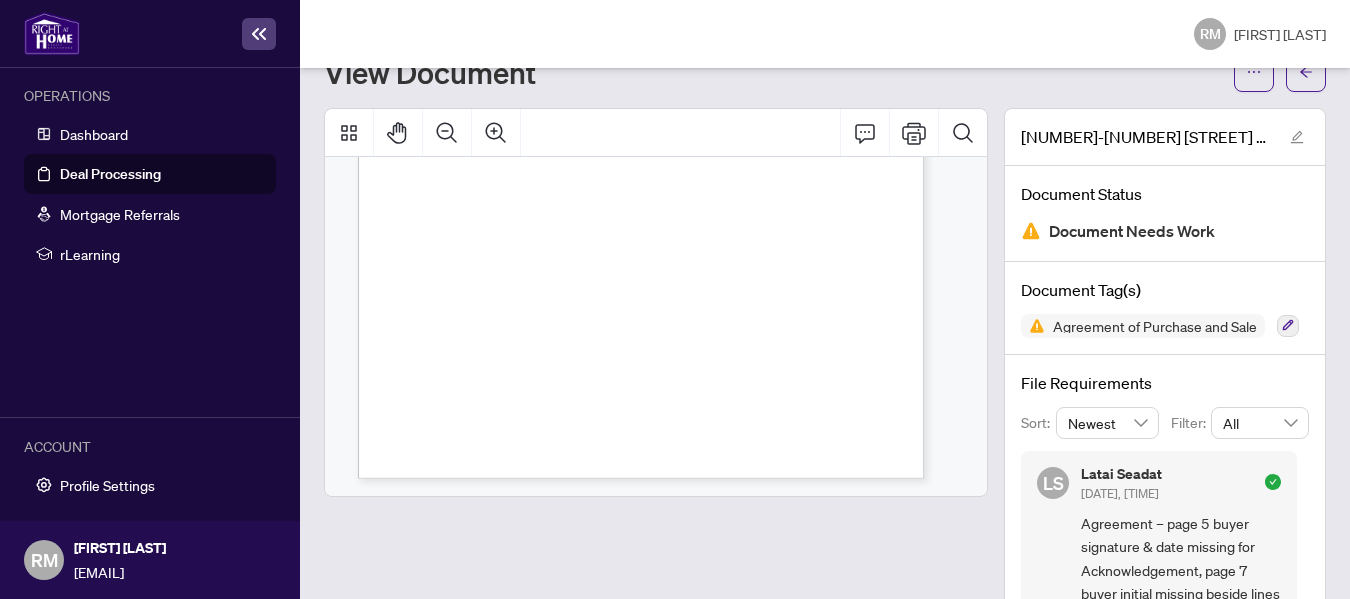 scroll, scrollTop: 5693, scrollLeft: 0, axis: vertical 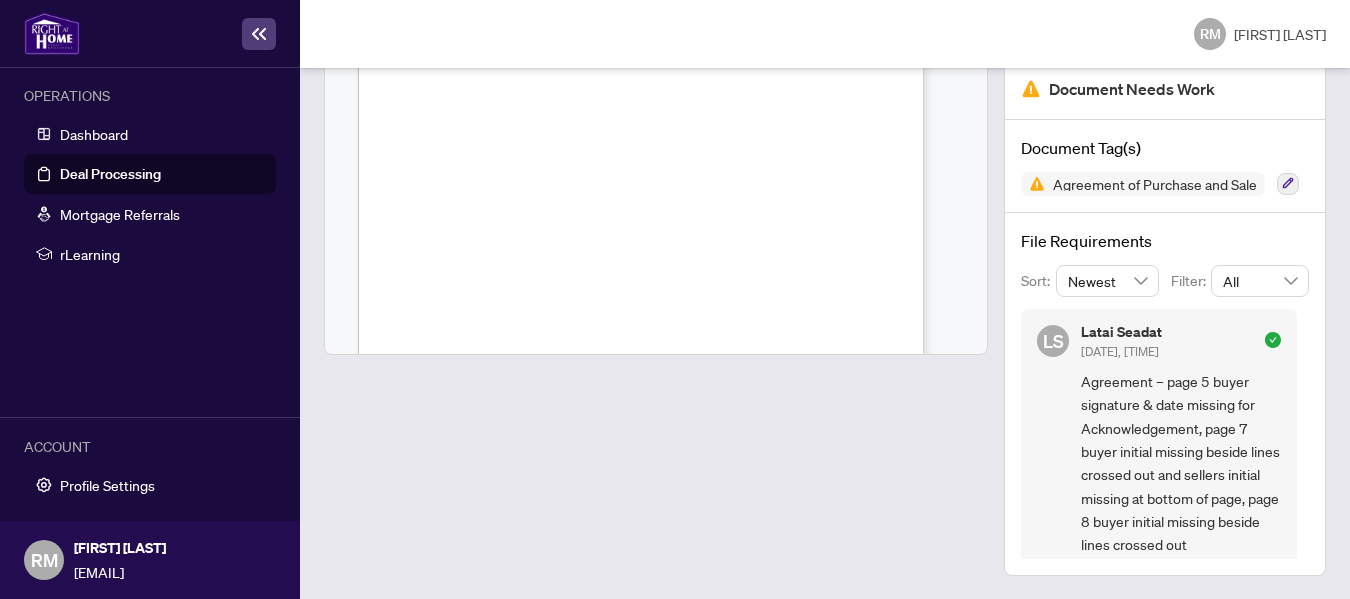 click at bounding box center [656, 271] 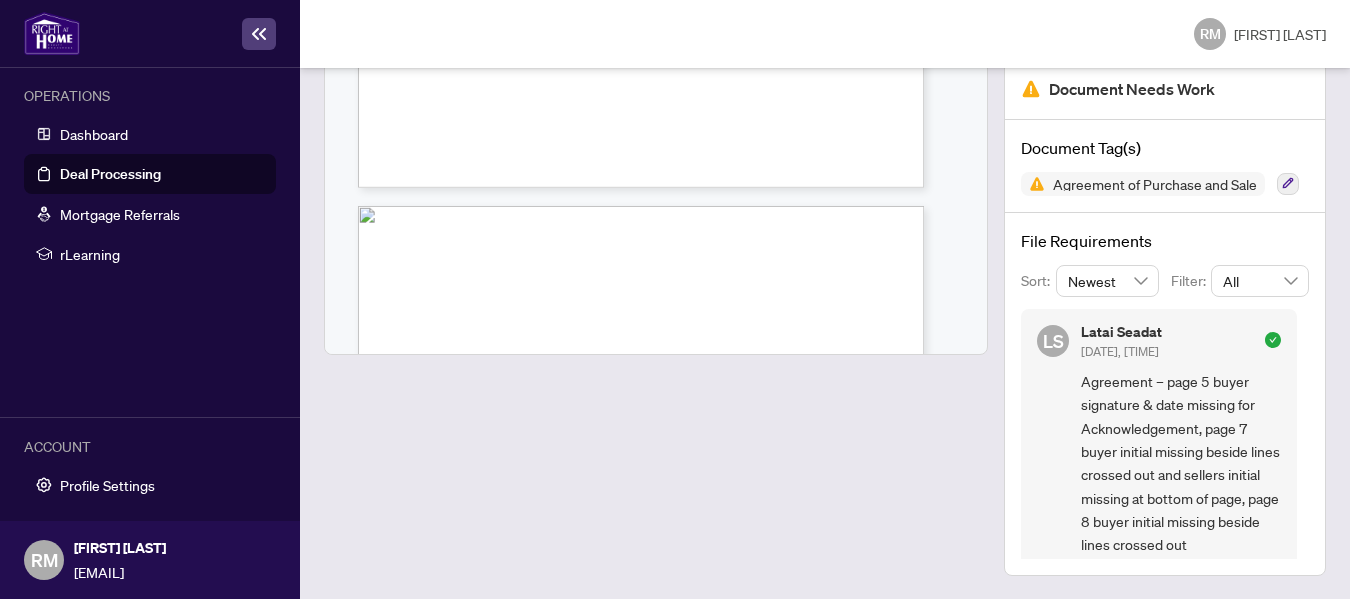 scroll, scrollTop: 579, scrollLeft: 0, axis: vertical 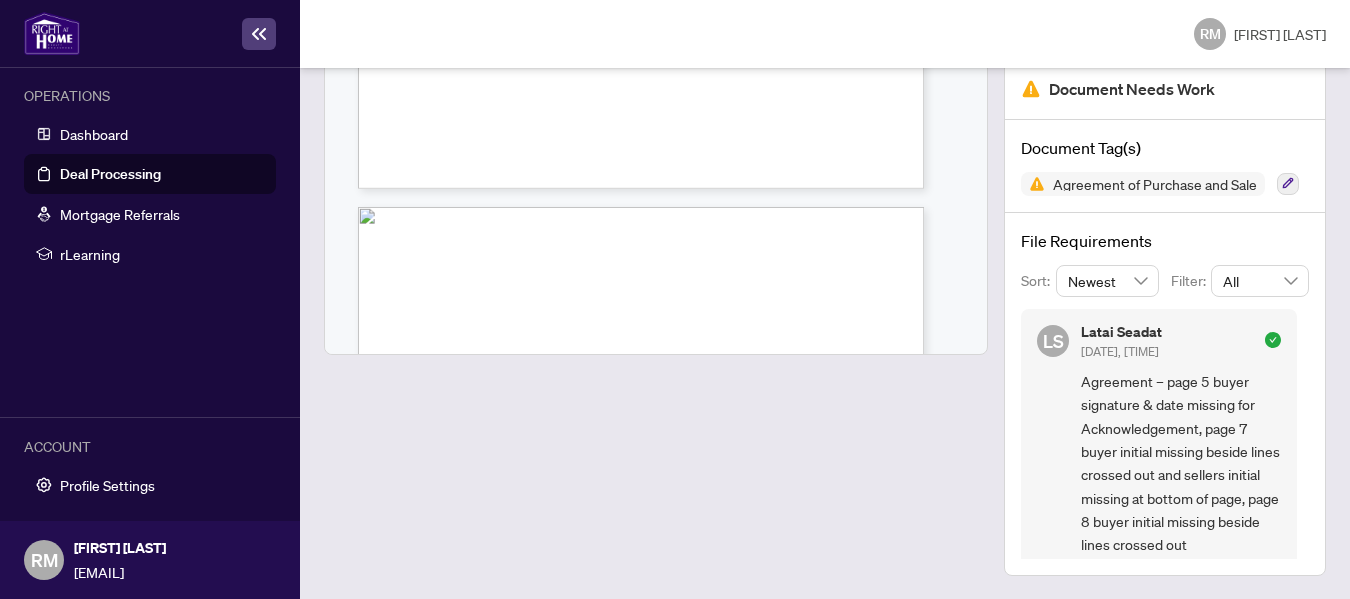 click 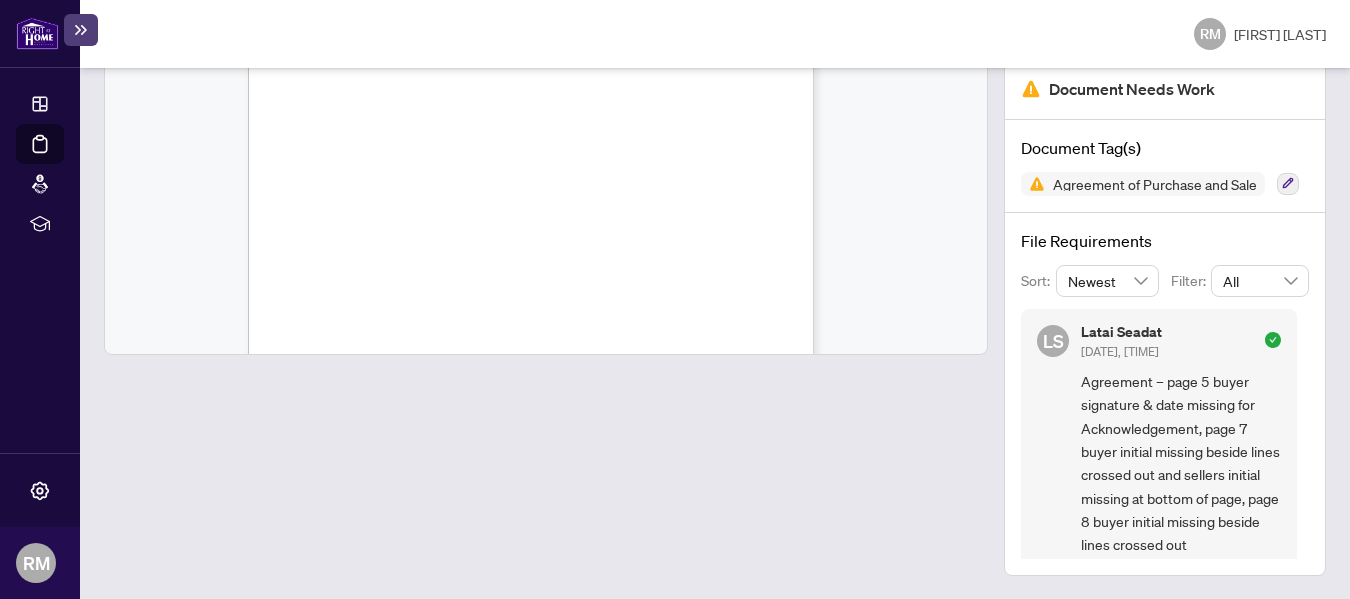 scroll, scrollTop: 0, scrollLeft: 0, axis: both 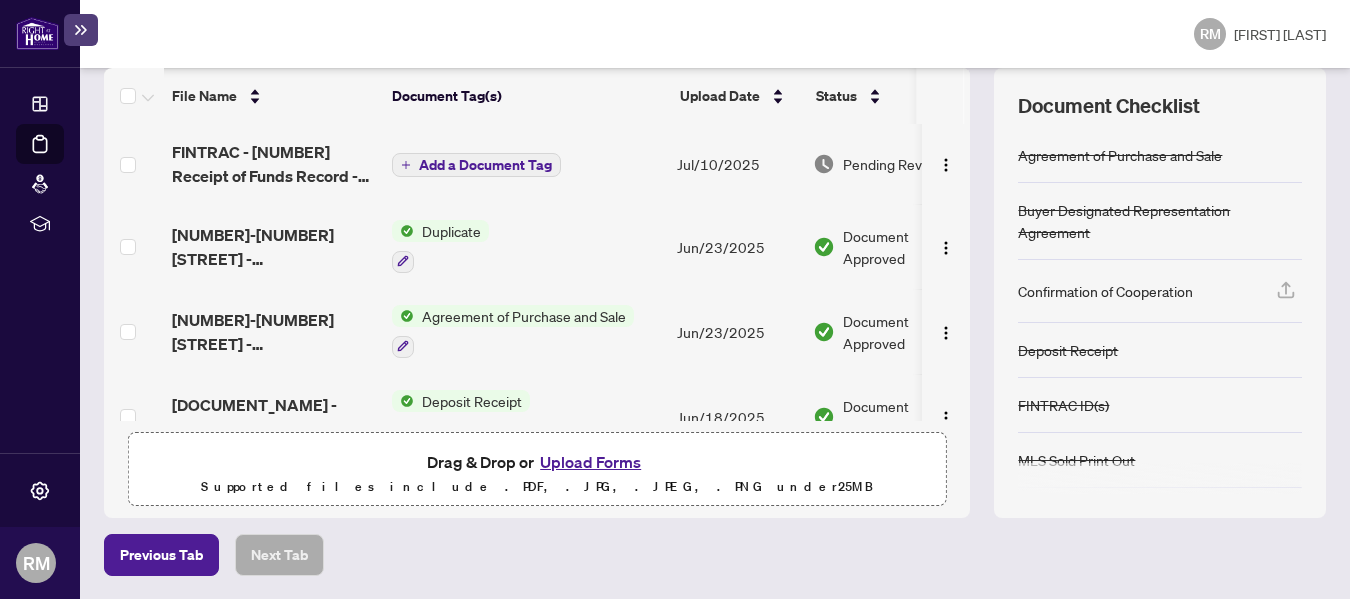 click on "Upload Forms" at bounding box center (590, 462) 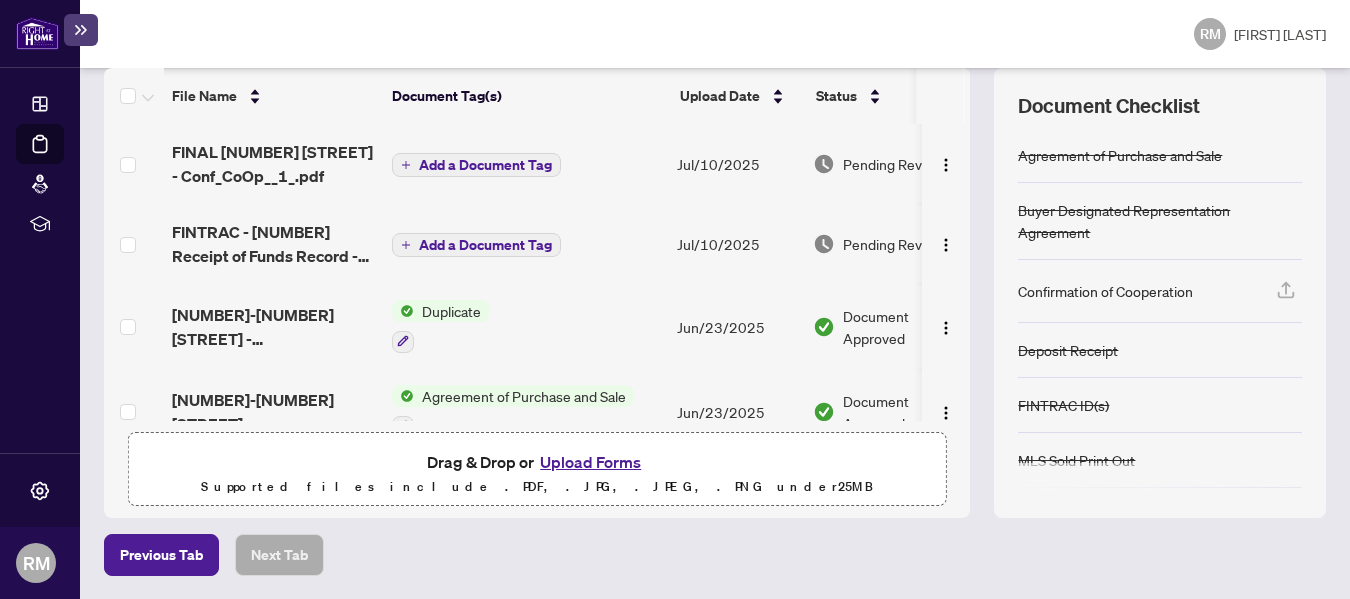 scroll, scrollTop: 0, scrollLeft: 0, axis: both 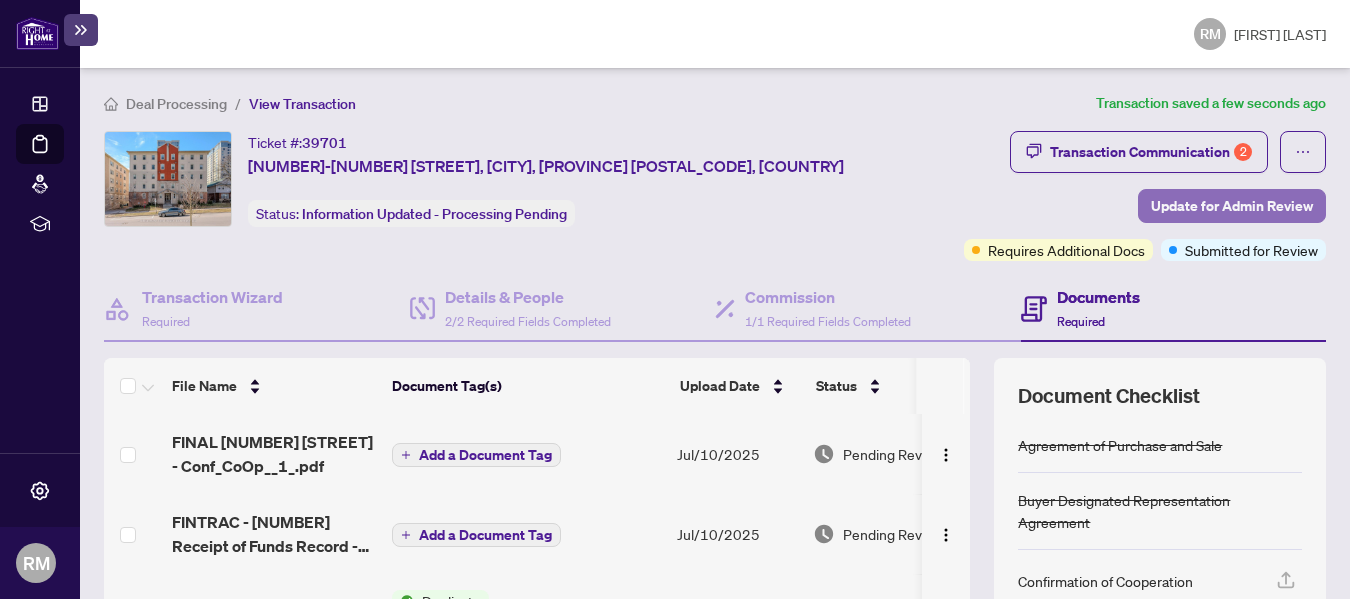 click on "Update for Admin Review" at bounding box center (1232, 206) 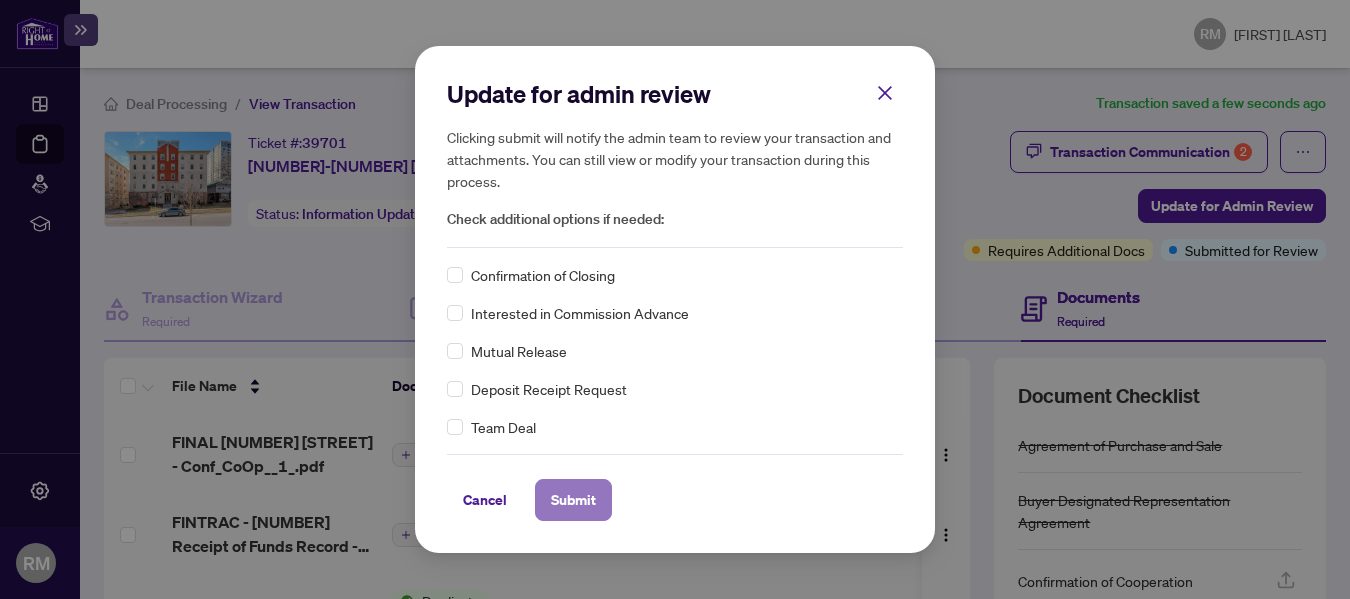 click on "Submit" at bounding box center (573, 500) 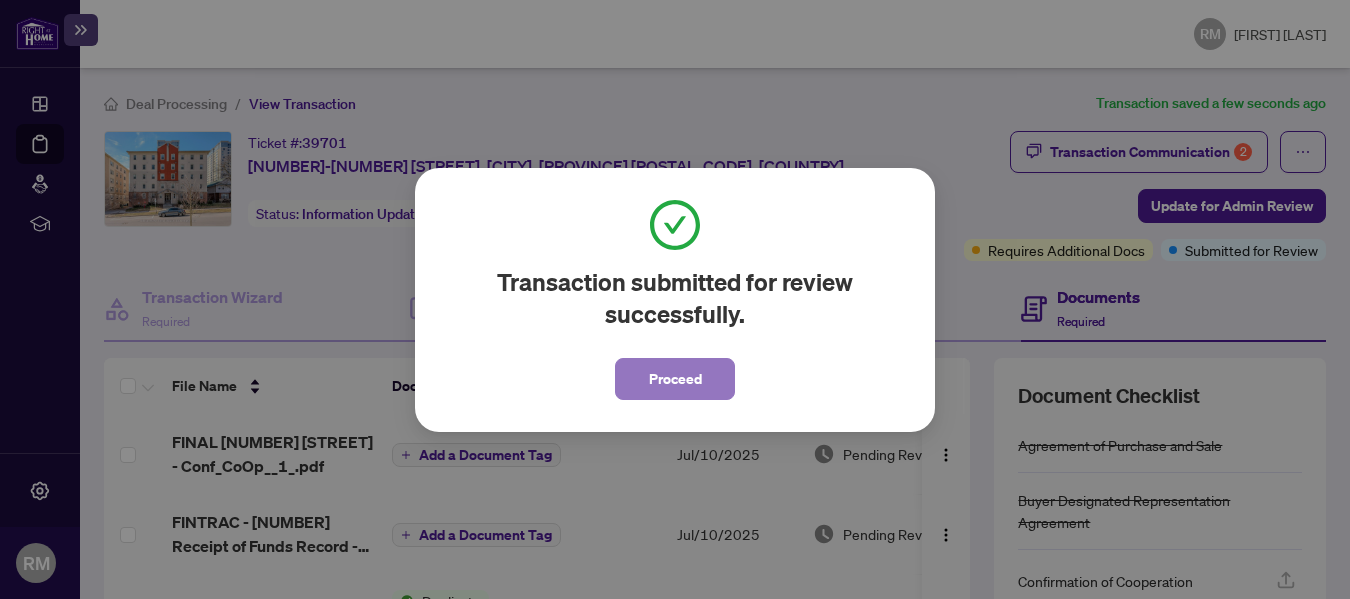 click on "Proceed" at bounding box center [675, 379] 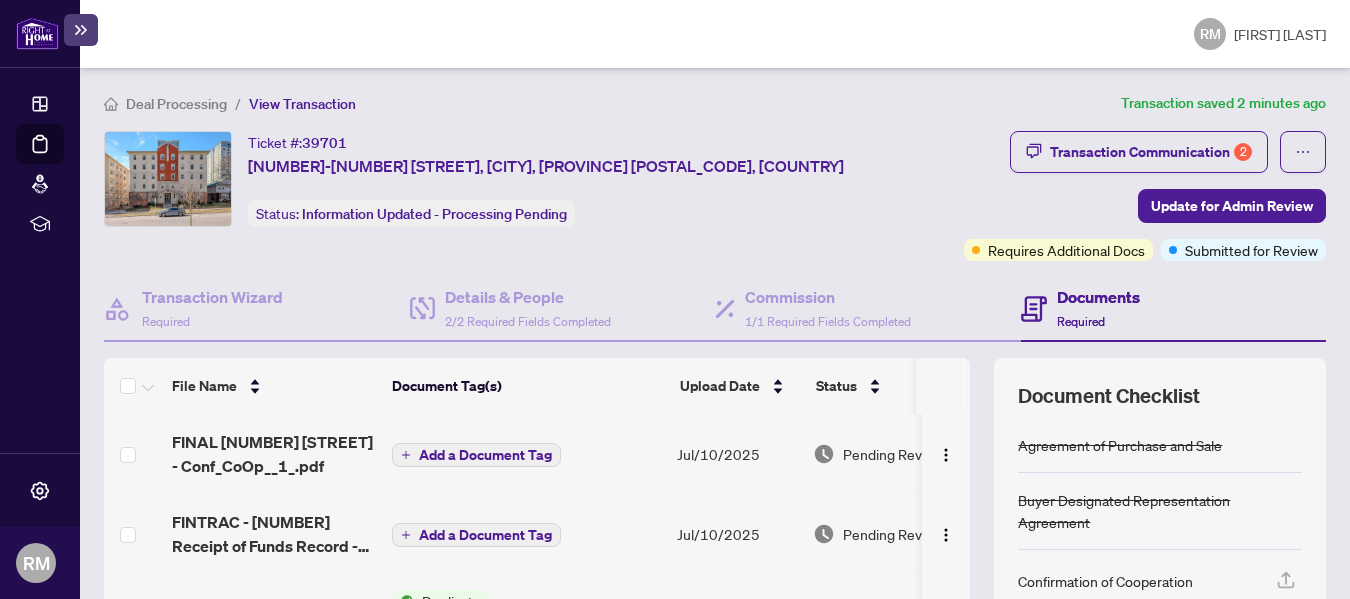 scroll, scrollTop: 290, scrollLeft: 0, axis: vertical 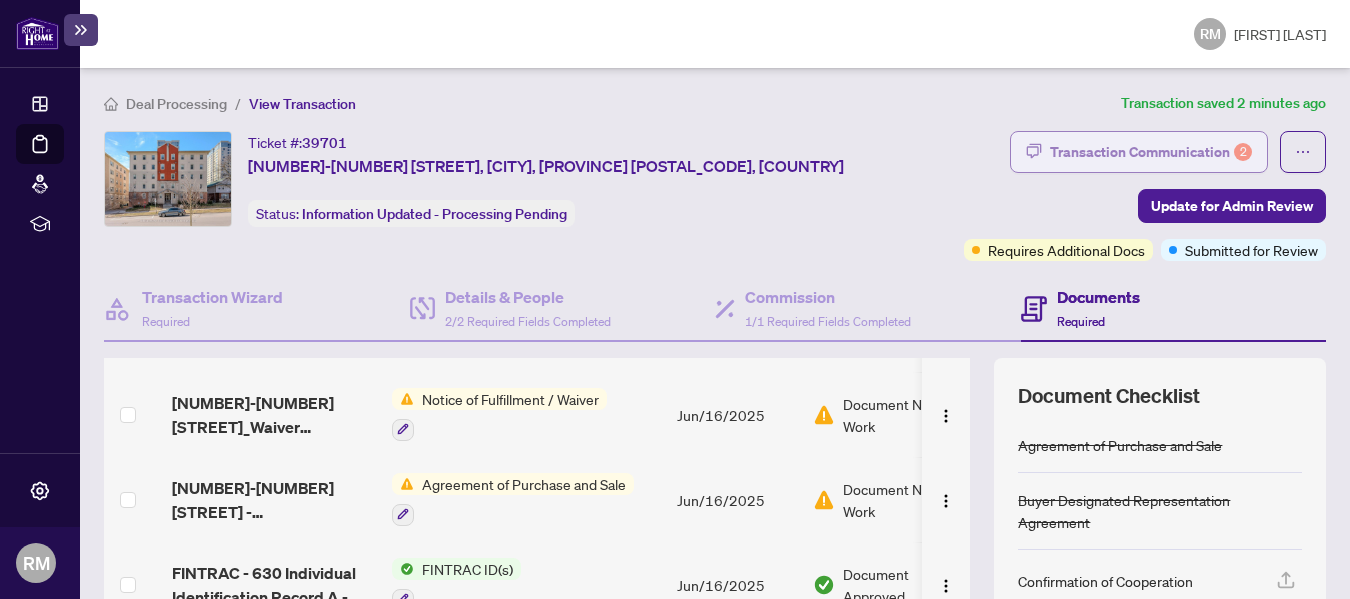 click on "Transaction Communication 2" at bounding box center [1151, 152] 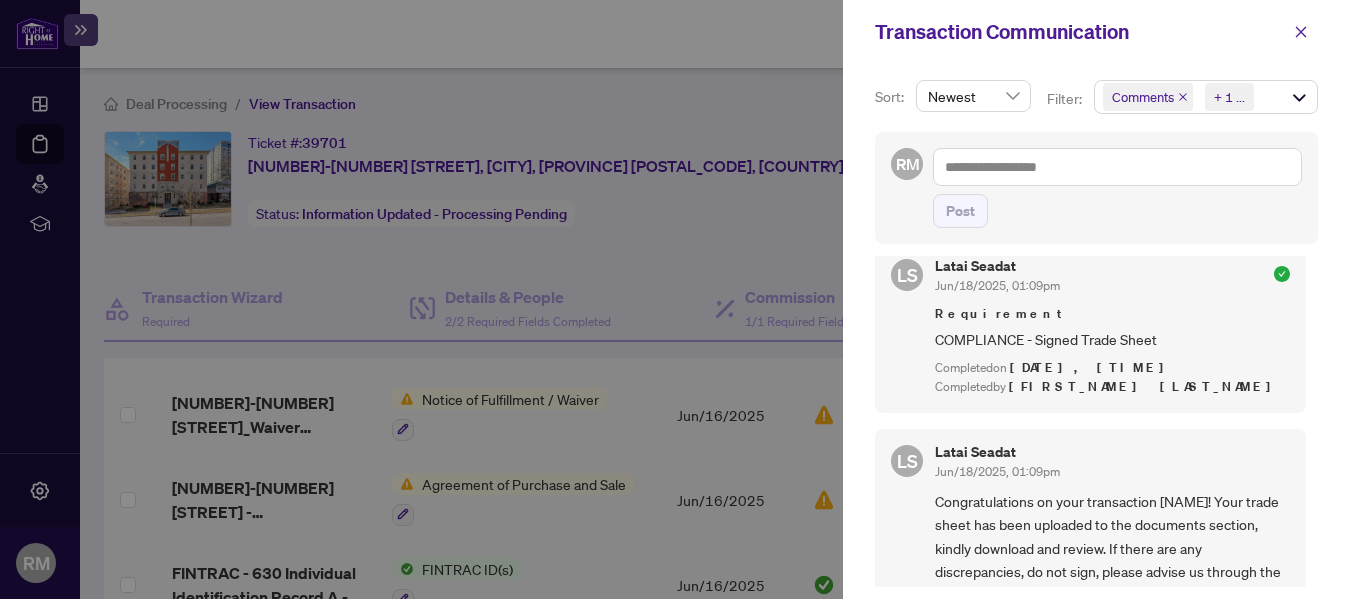 scroll, scrollTop: 1729, scrollLeft: 0, axis: vertical 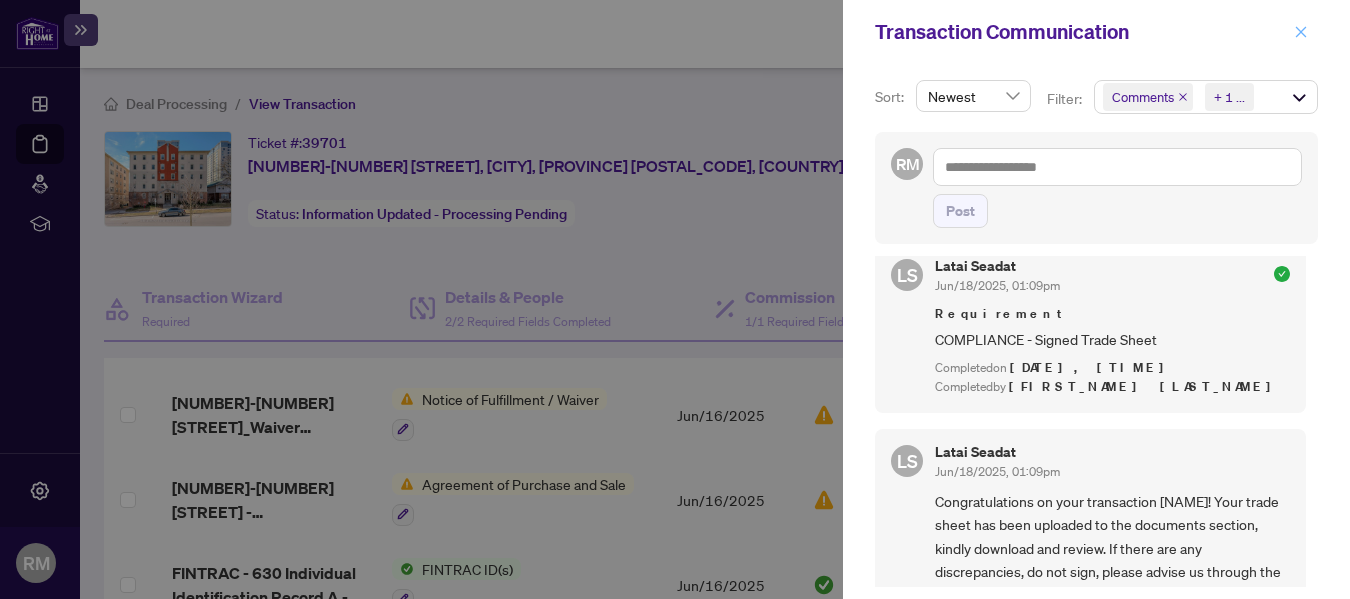 click 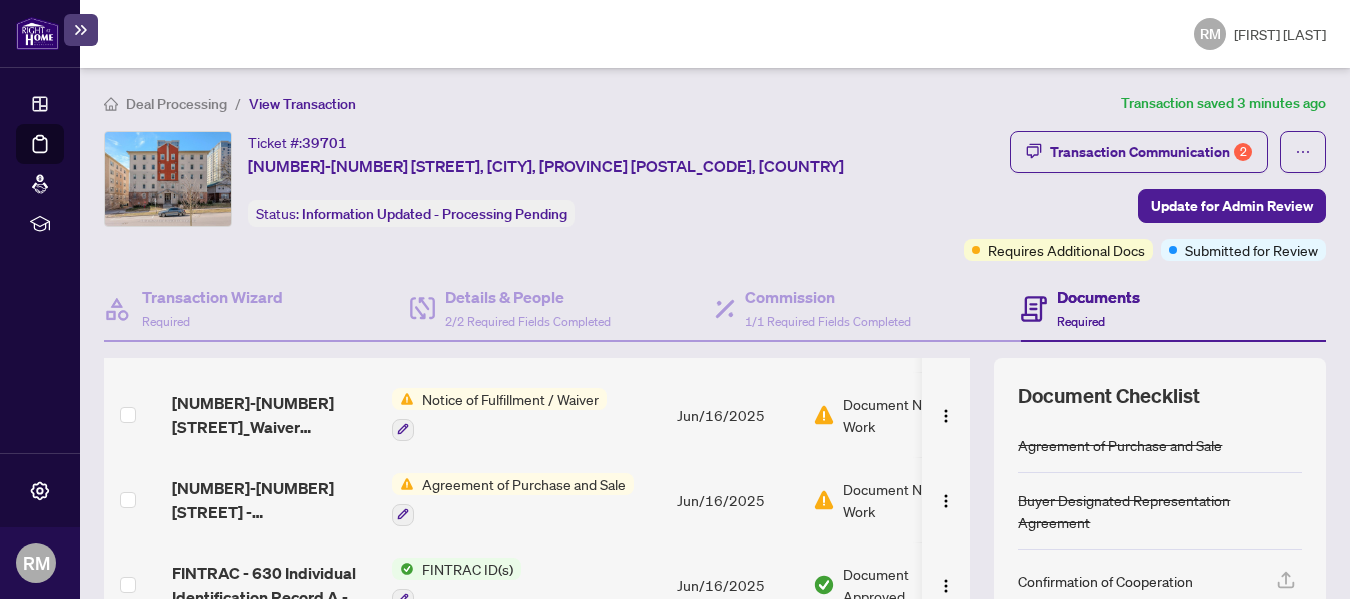 scroll, scrollTop: 290, scrollLeft: 0, axis: vertical 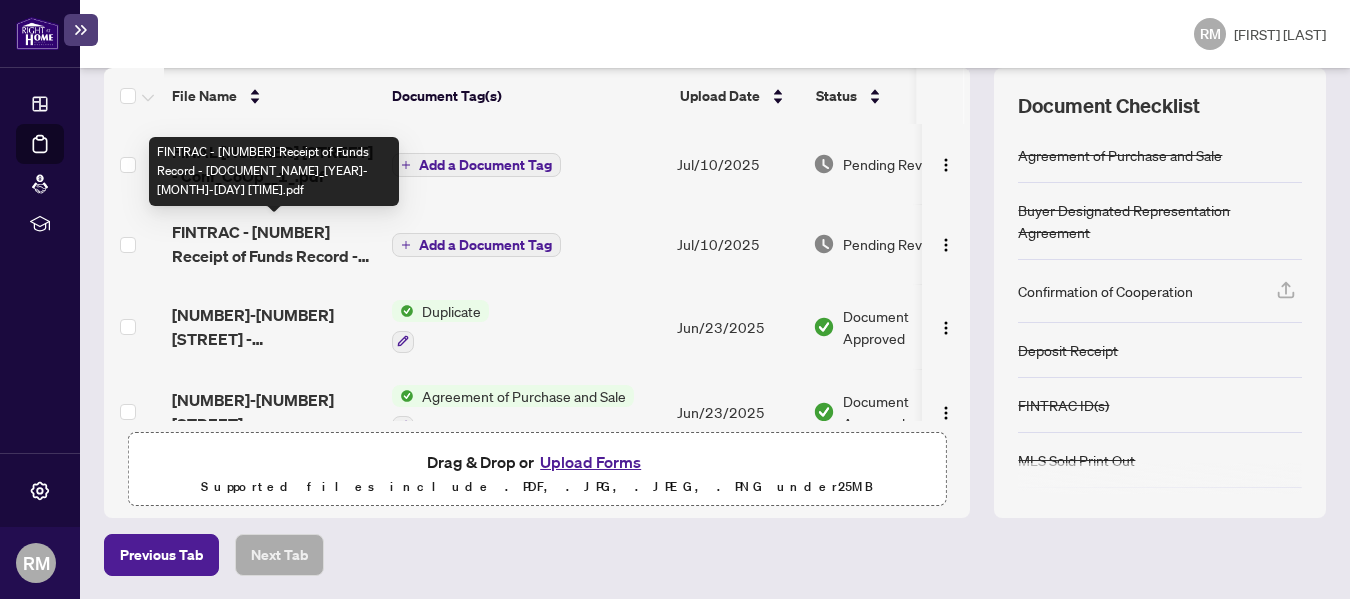 click on "FINTRAC - [NUMBER] Receipt of Funds Record - [DOCUMENT_NAME]_[YEAR]-[MONTH]-[DAY] [TIME].pdf" at bounding box center (274, 244) 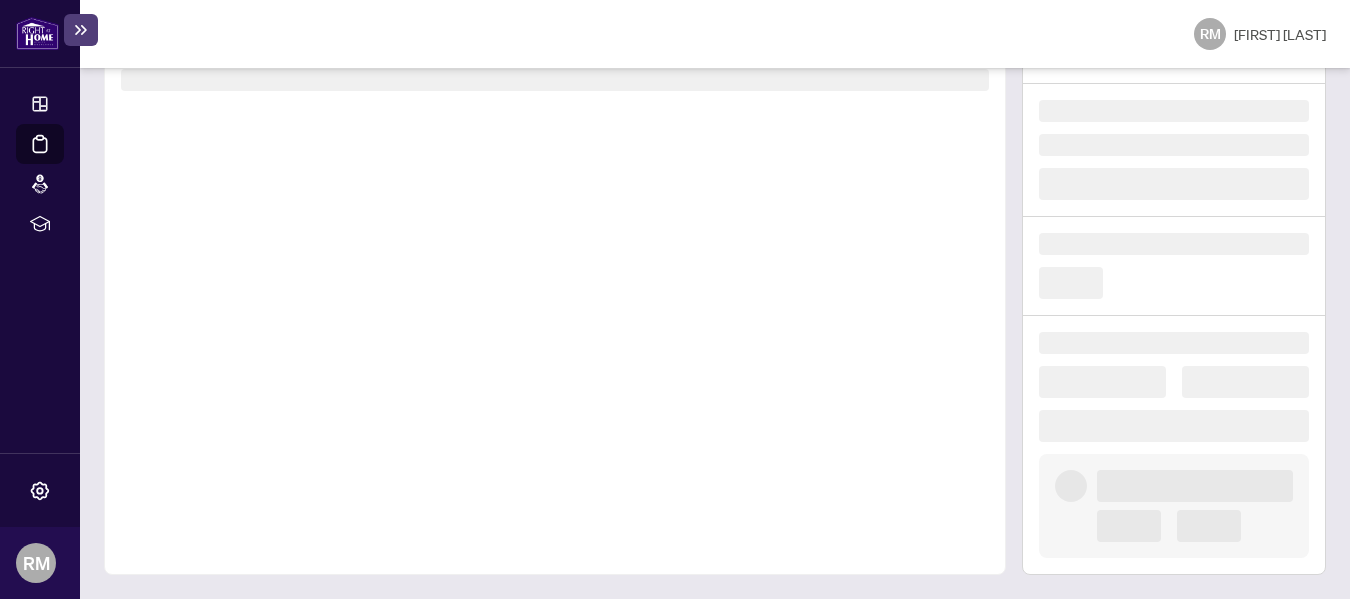 click at bounding box center (555, 296) 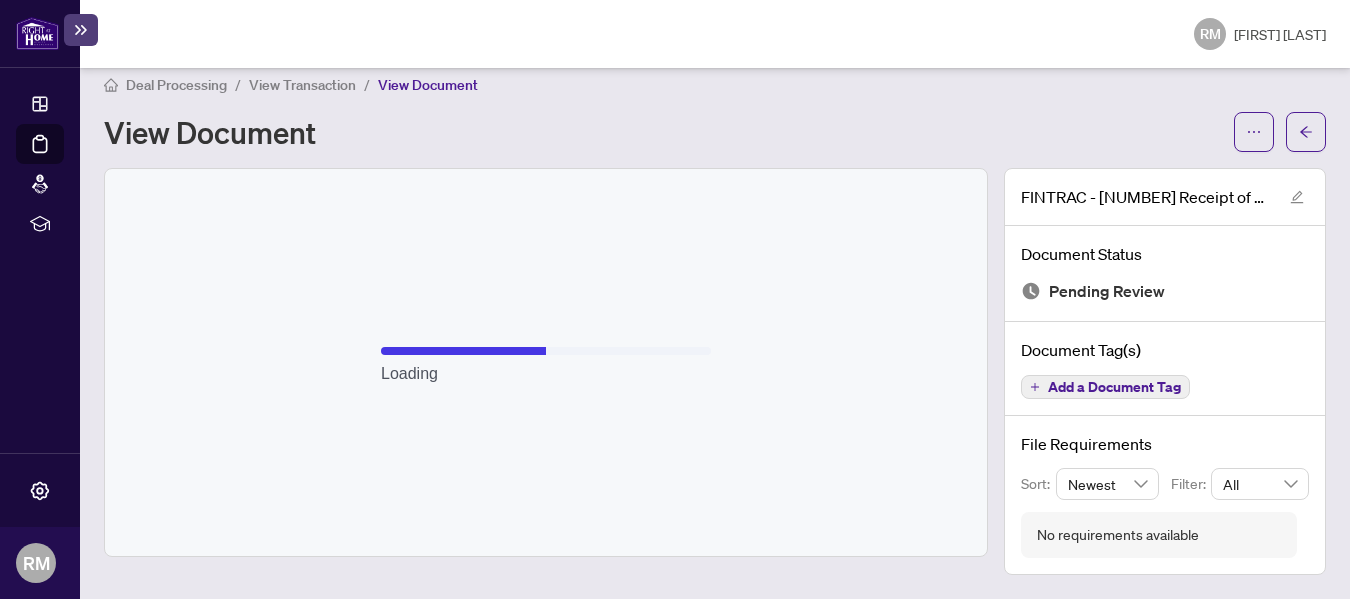 scroll, scrollTop: 17, scrollLeft: 0, axis: vertical 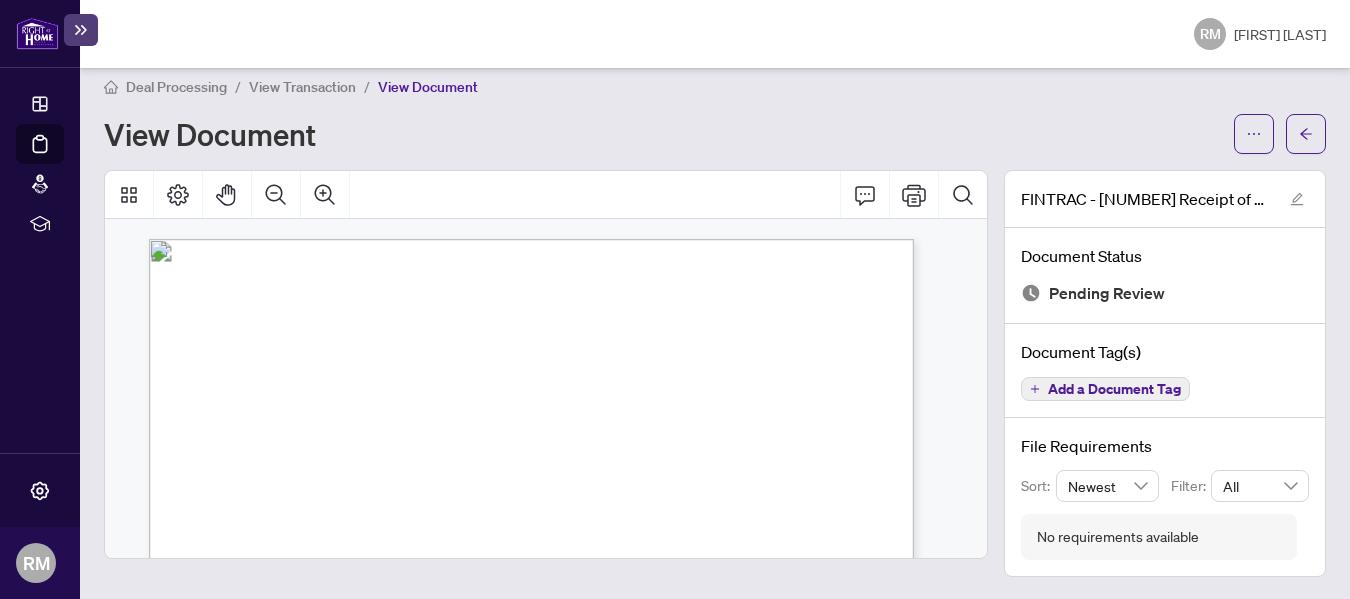 click on "View Document" at bounding box center (663, 134) 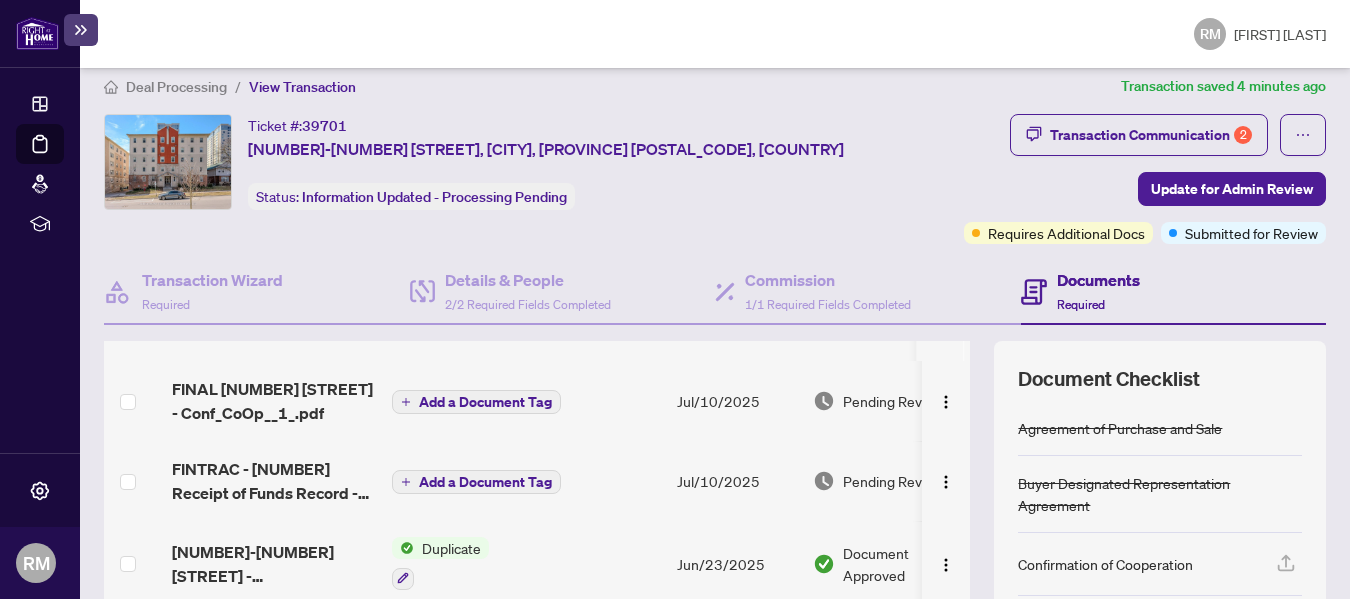 scroll, scrollTop: 37, scrollLeft: 0, axis: vertical 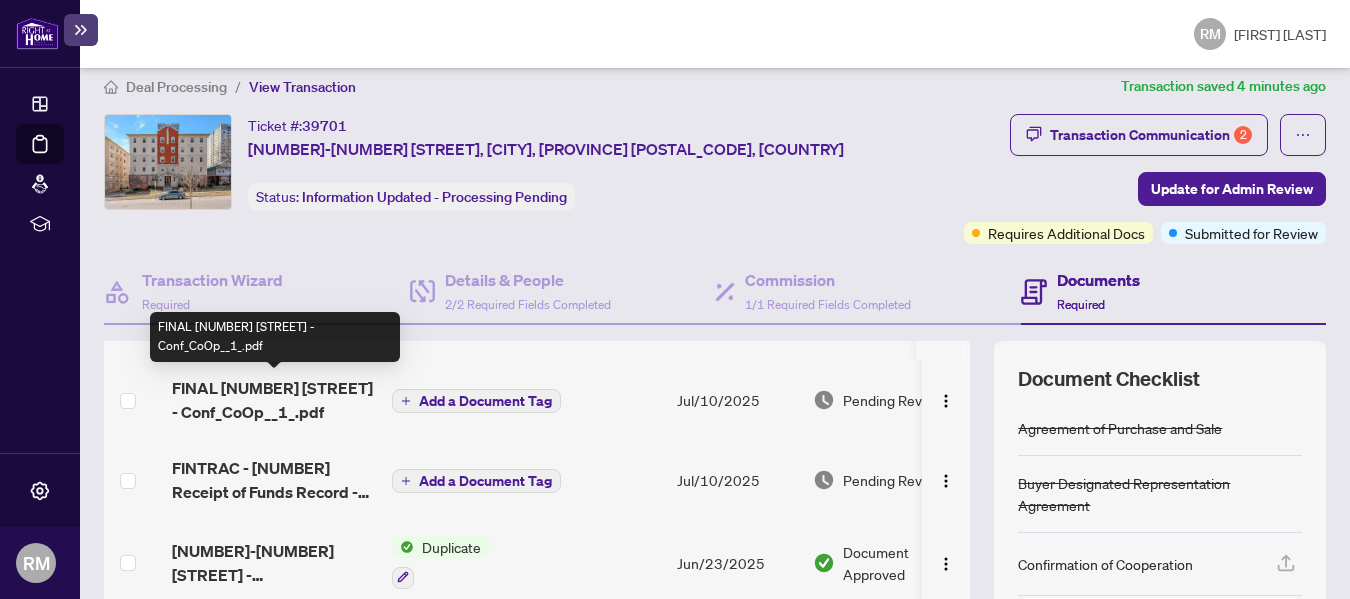 click on "FINAL [NUMBER] [STREET] - Conf_CoOp__1_.pdf" at bounding box center (274, 400) 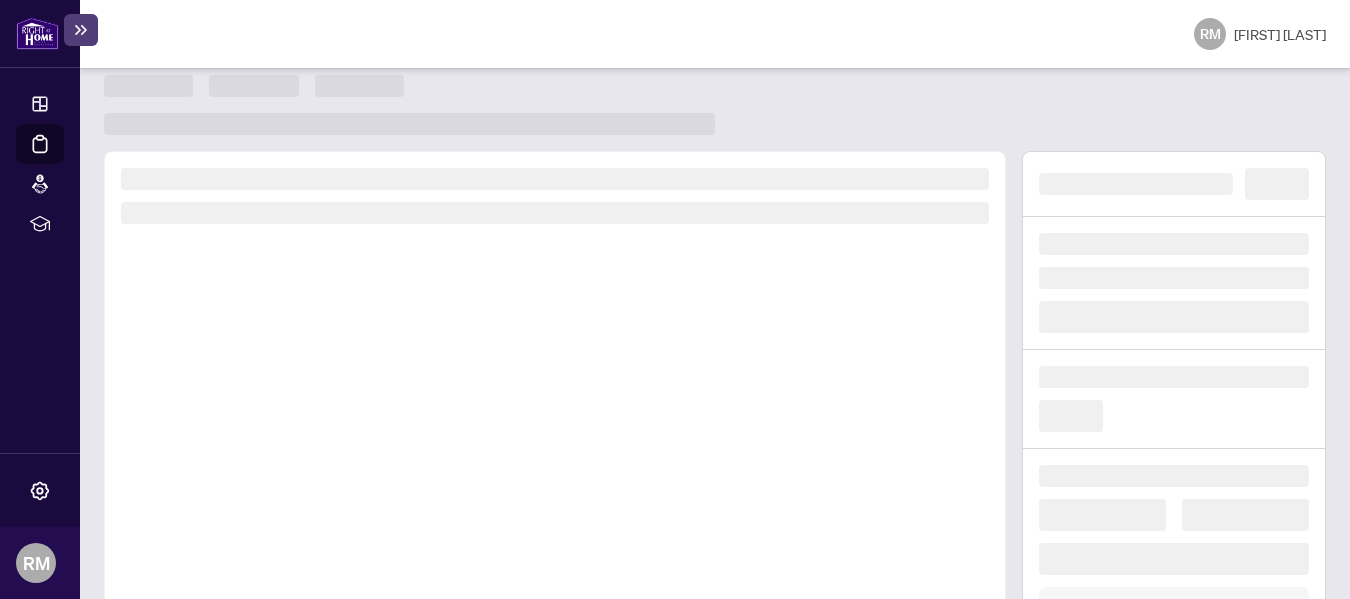 click at bounding box center [555, 429] 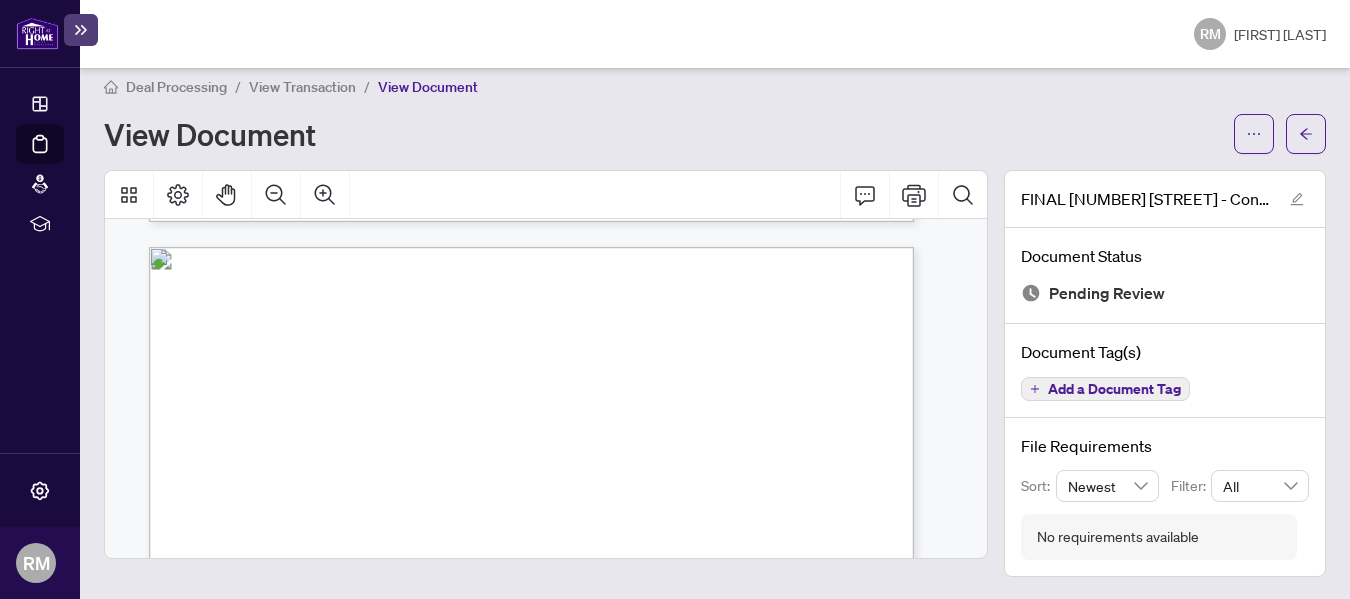 scroll, scrollTop: 10143, scrollLeft: 0, axis: vertical 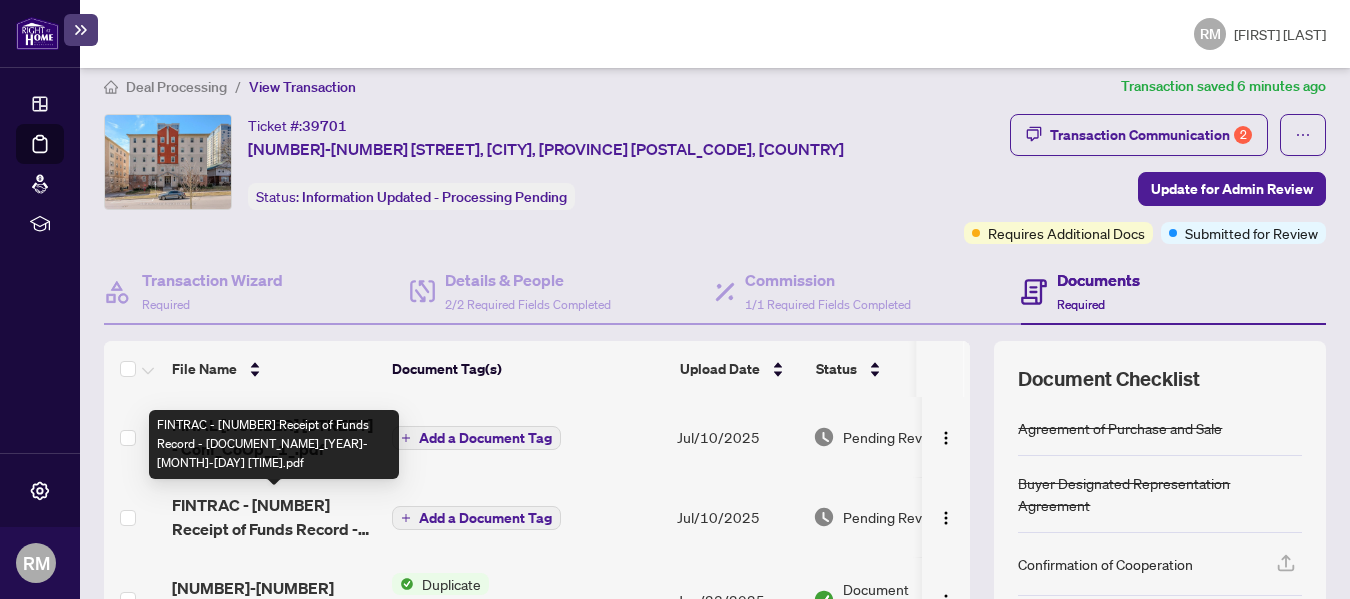 click on "FINTRAC - [NUMBER] Receipt of Funds Record - [DOCUMENT_NAME]_[YEAR]-[MONTH]-[DAY] [TIME].pdf" at bounding box center (274, 517) 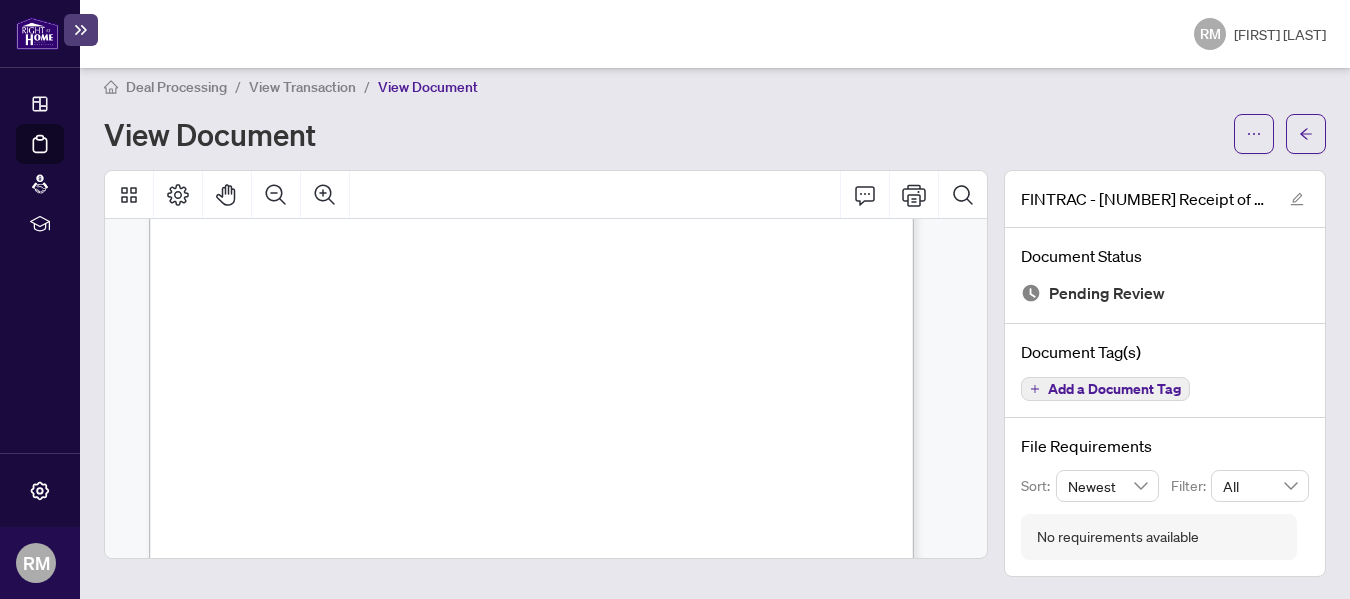 scroll, scrollTop: 0, scrollLeft: 0, axis: both 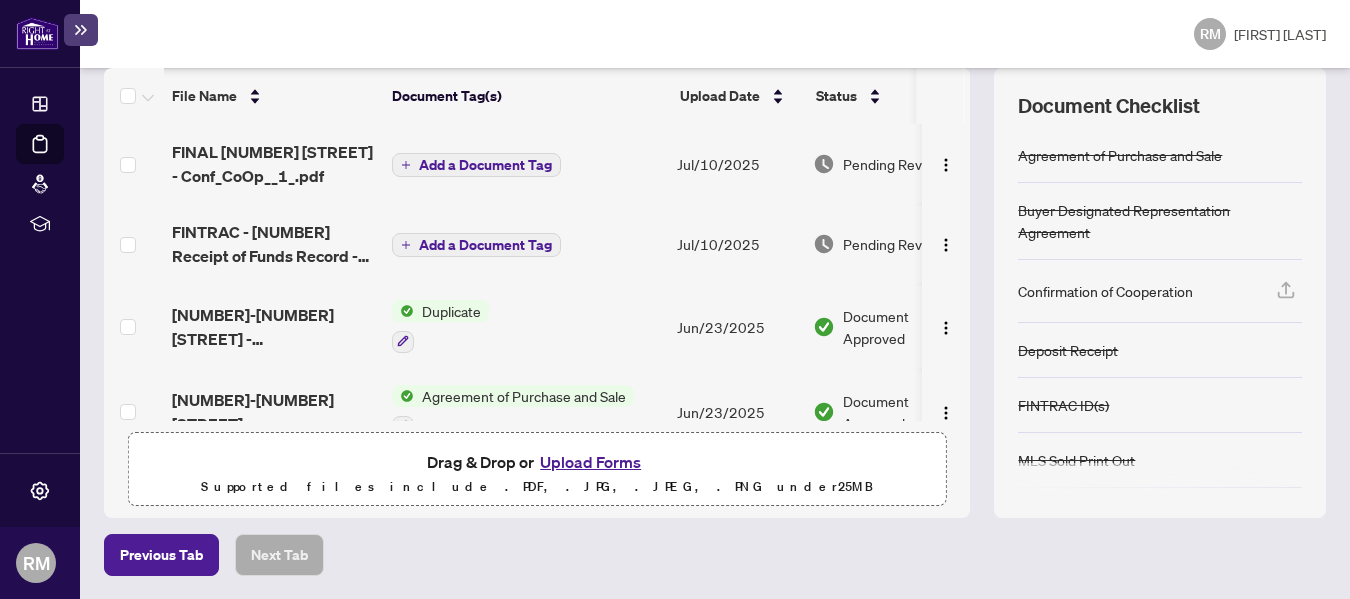 click on "Upload Forms" at bounding box center (590, 462) 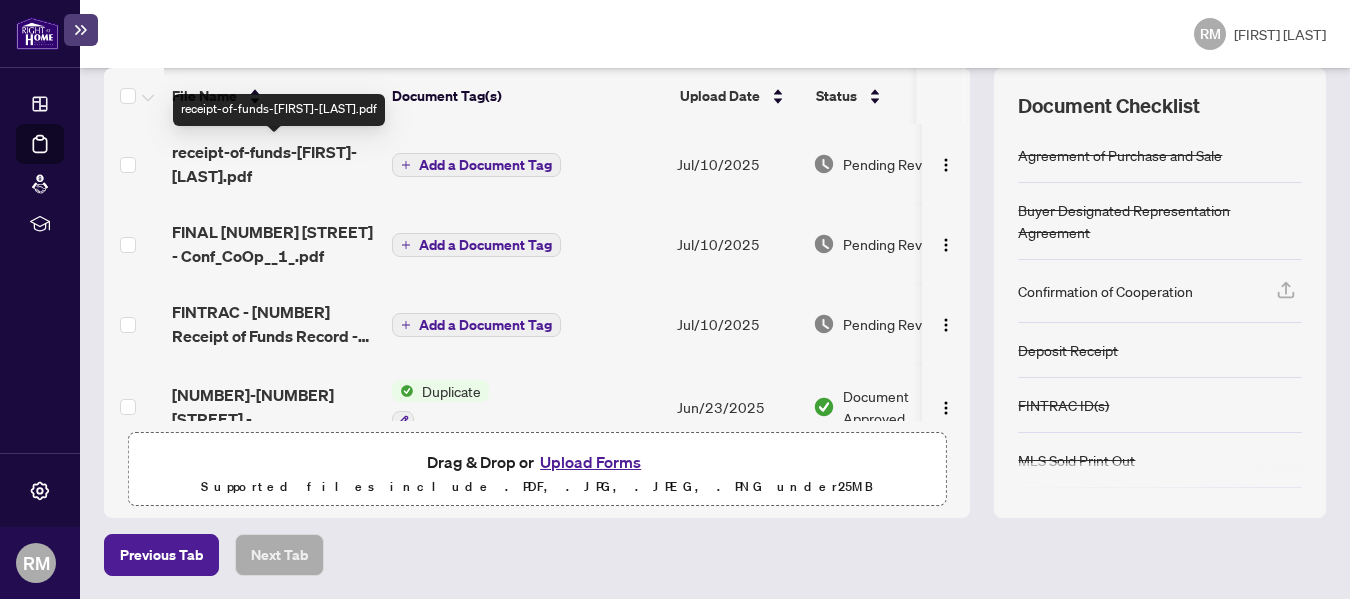 click on "receipt-of-funds-[FIRST]-[LAST].pdf" at bounding box center [274, 164] 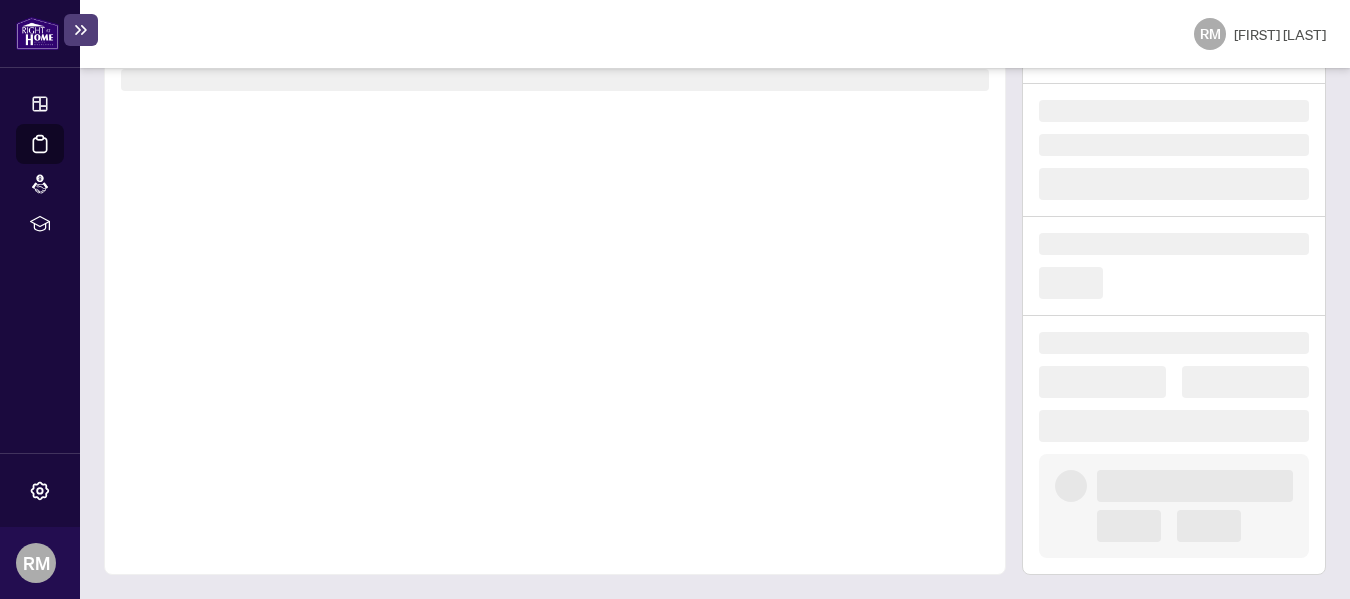 click at bounding box center (555, 296) 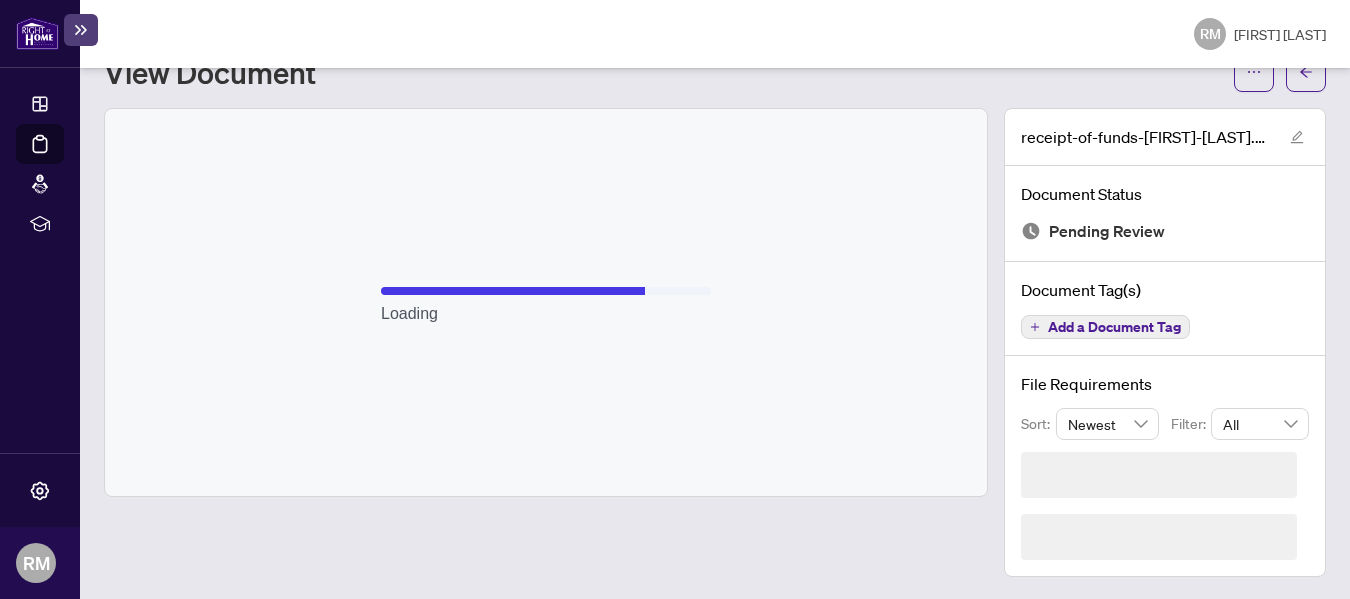 scroll, scrollTop: 17, scrollLeft: 0, axis: vertical 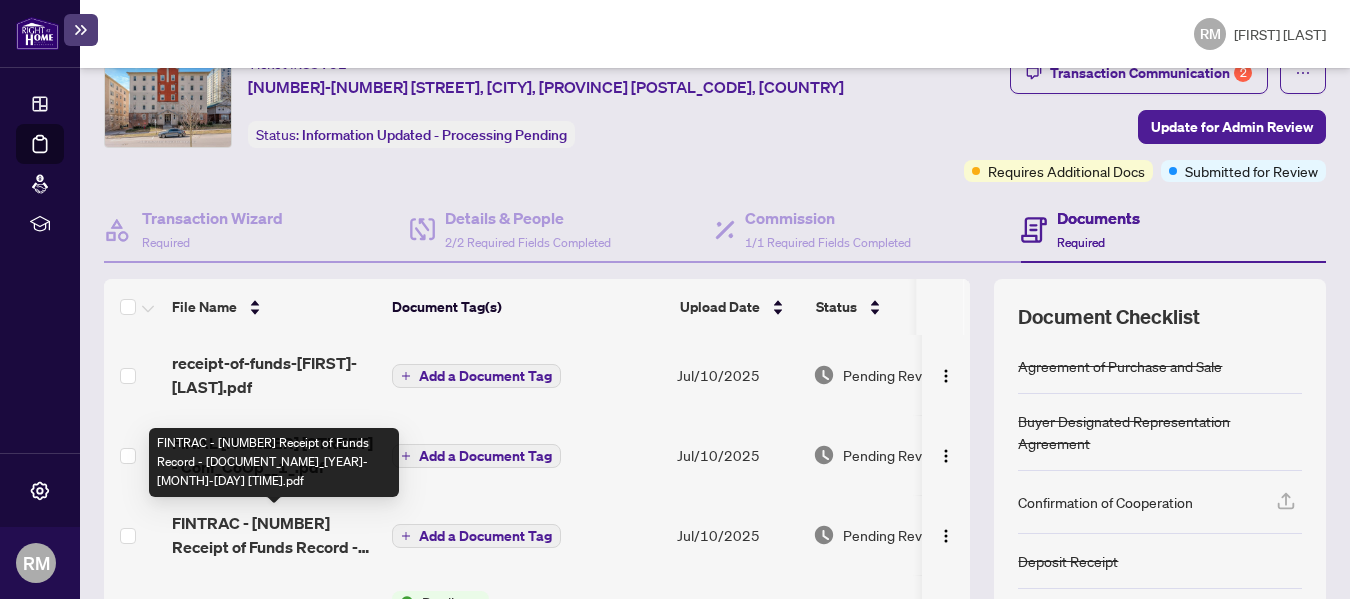 click on "FINTRAC - [NUMBER] Receipt of Funds Record - [DOCUMENT_NAME]_[YEAR]-[MONTH]-[DAY] [TIME].pdf" at bounding box center (274, 535) 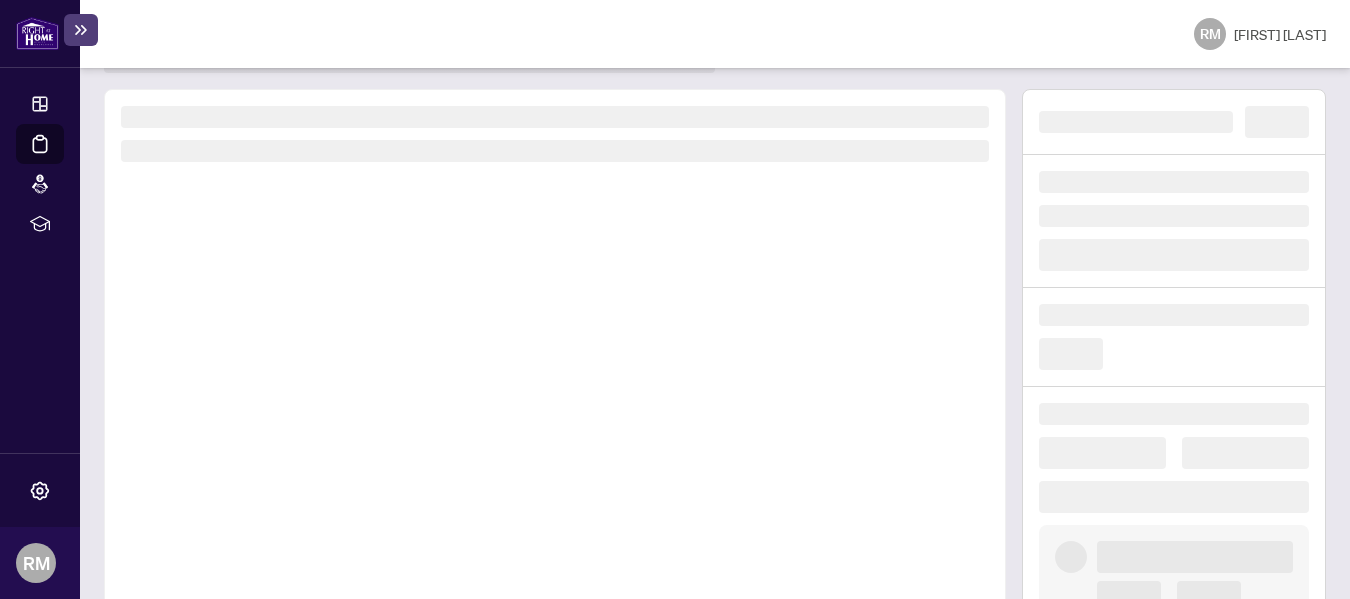 click at bounding box center [555, 367] 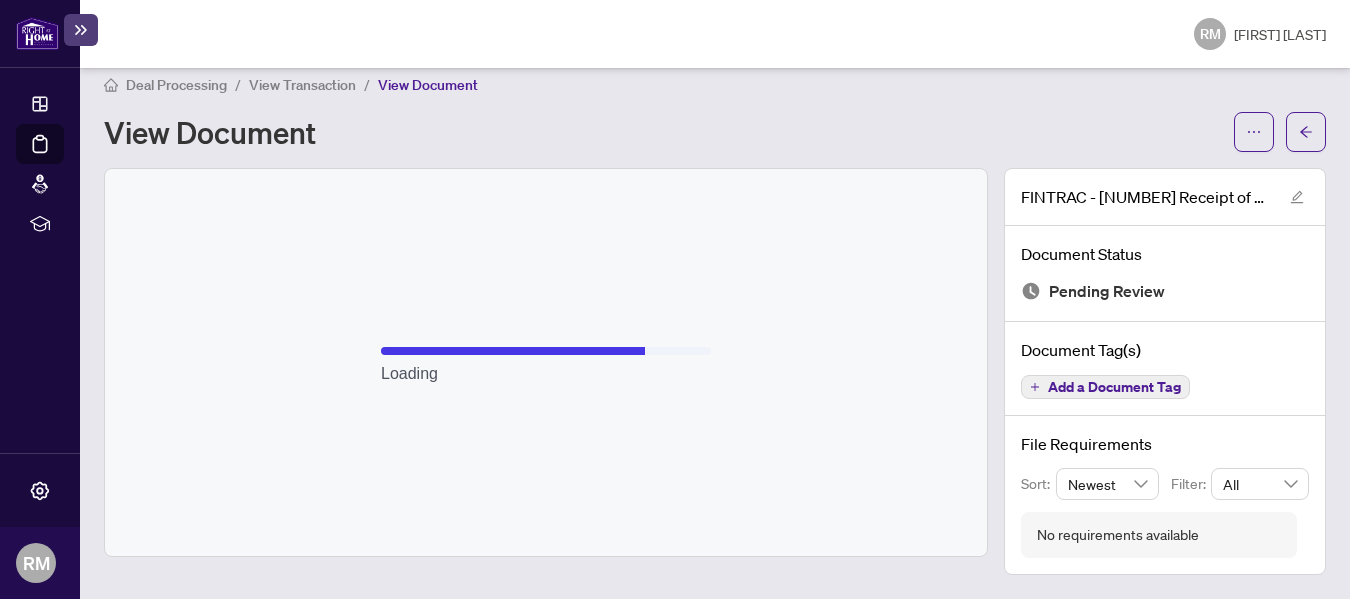 scroll, scrollTop: 17, scrollLeft: 0, axis: vertical 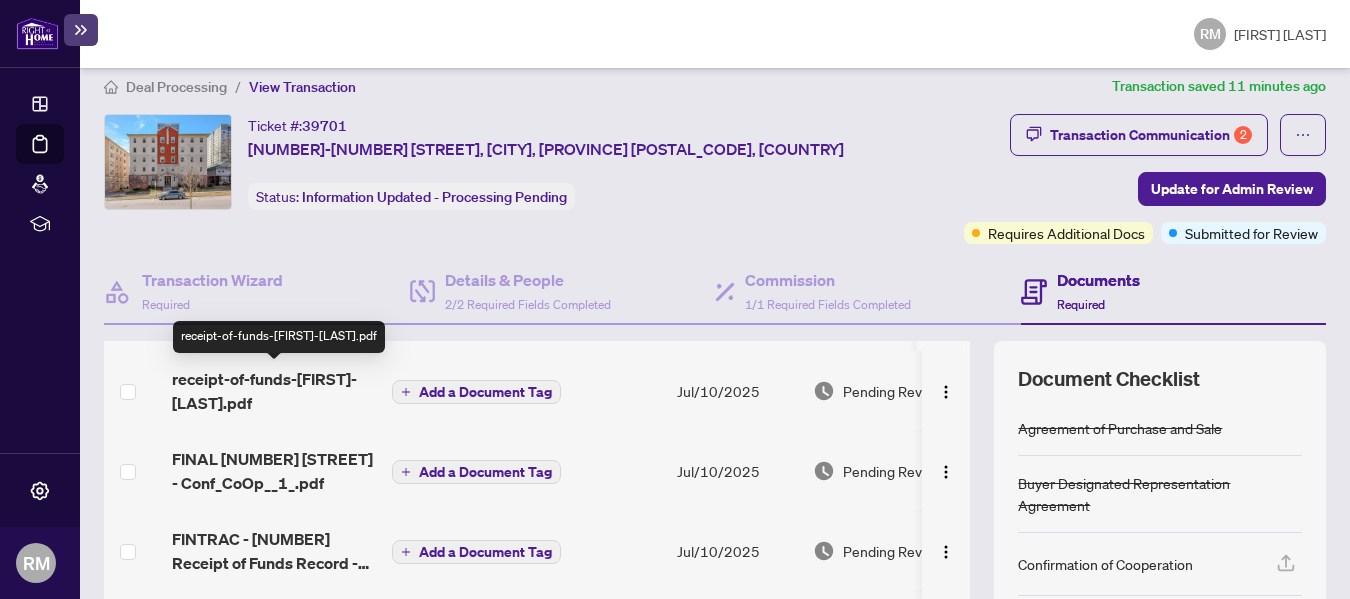 click on "receipt-of-funds-[FIRST]-[LAST].pdf" at bounding box center [274, 391] 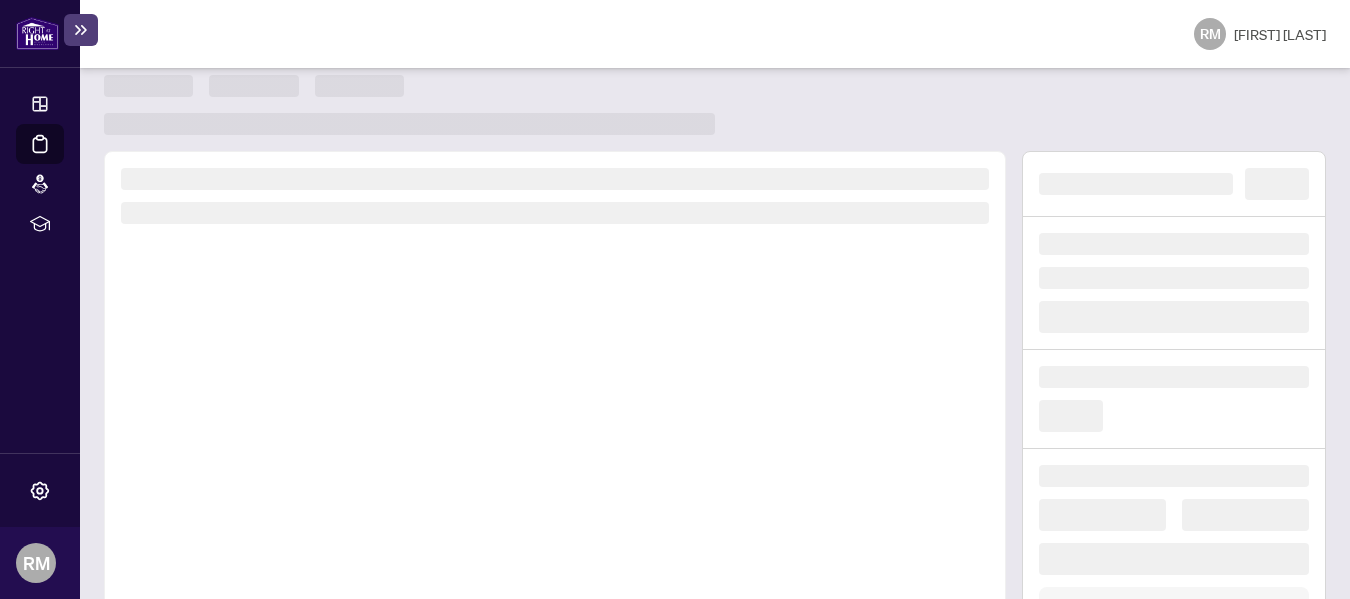 click at bounding box center (555, 429) 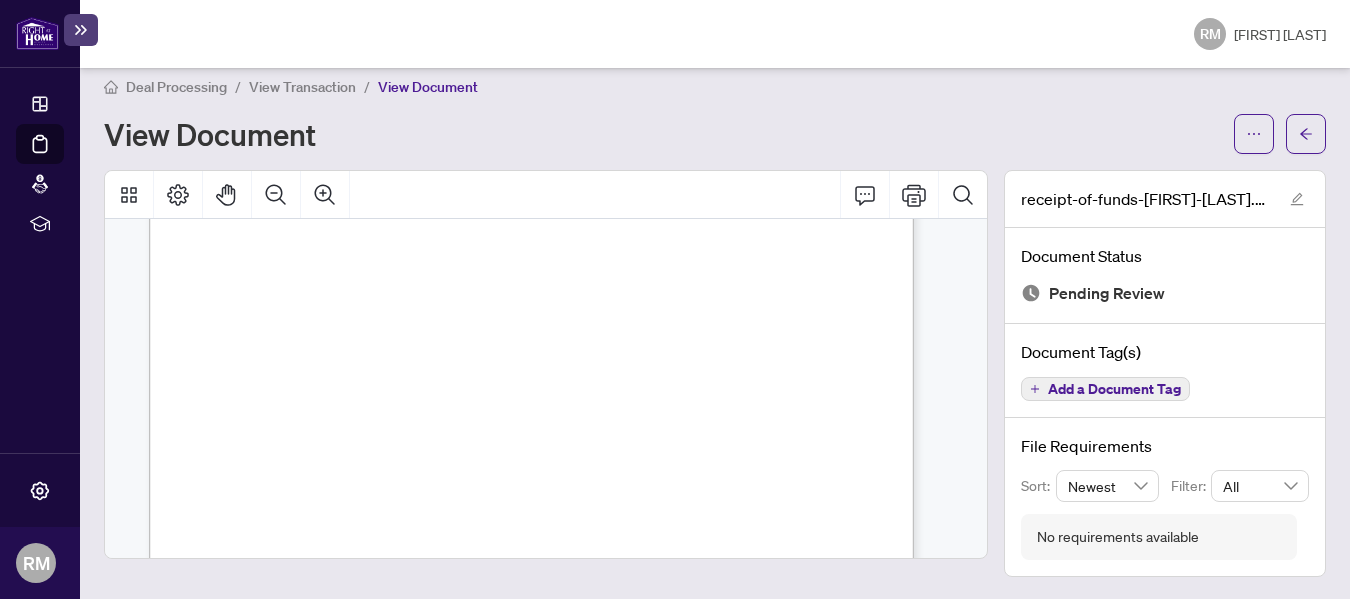 scroll, scrollTop: 3051, scrollLeft: 0, axis: vertical 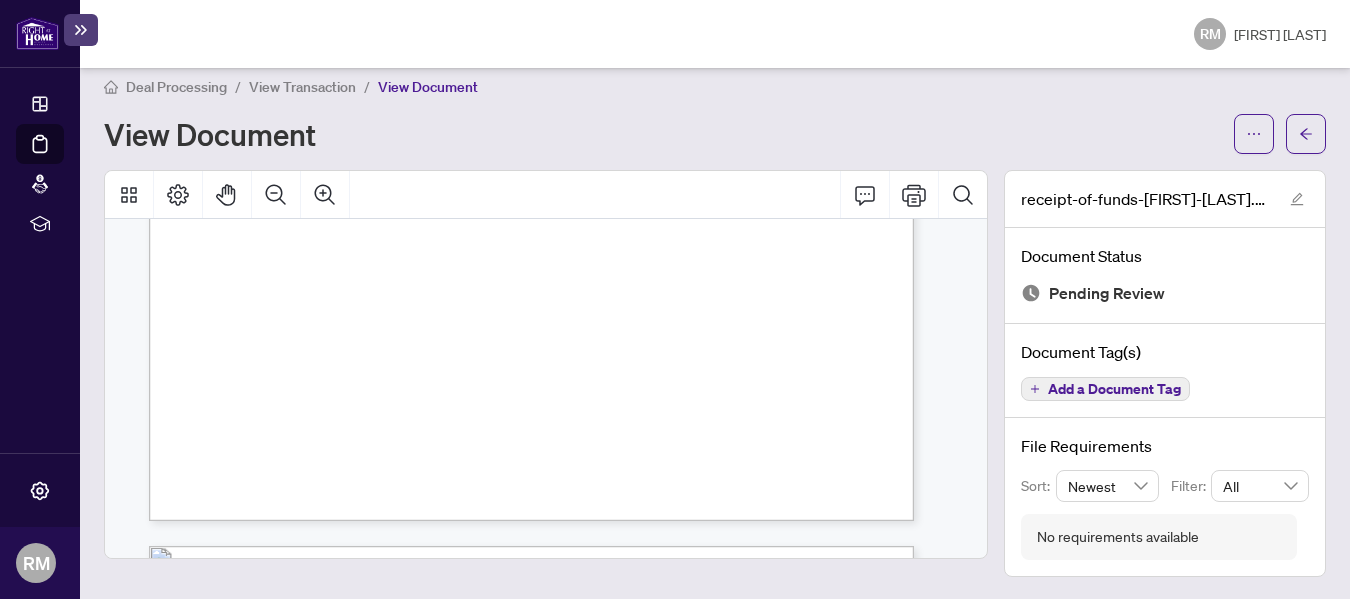 click at bounding box center (627, 150) 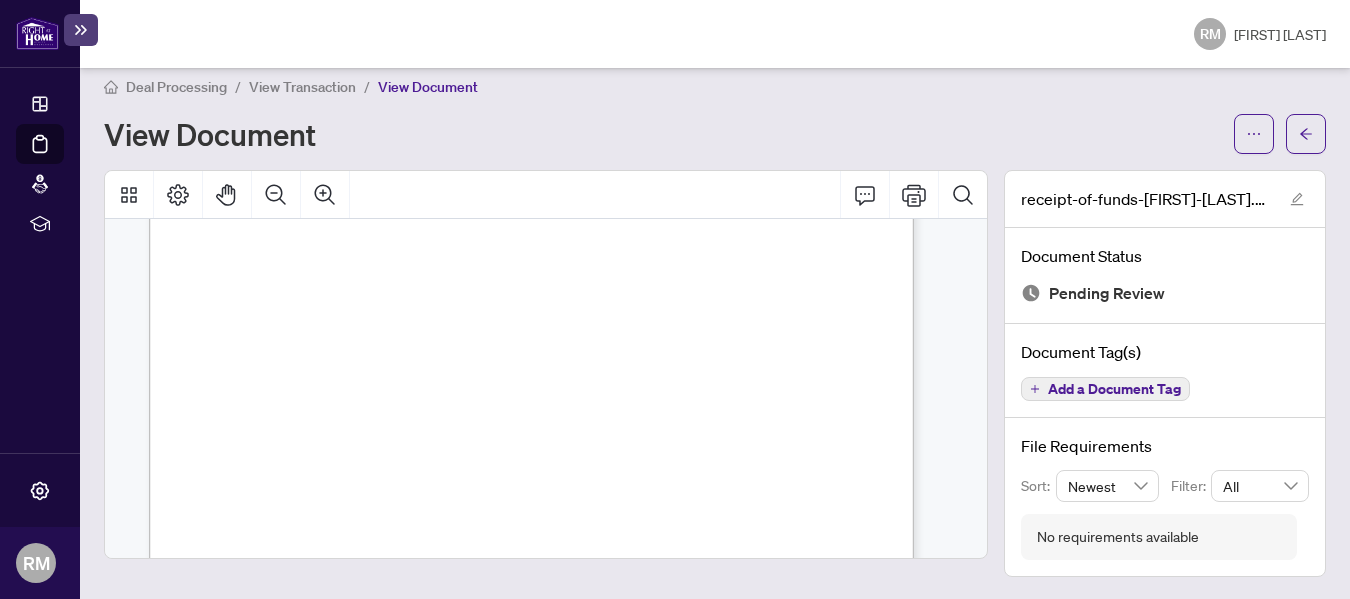 scroll, scrollTop: 6781, scrollLeft: 0, axis: vertical 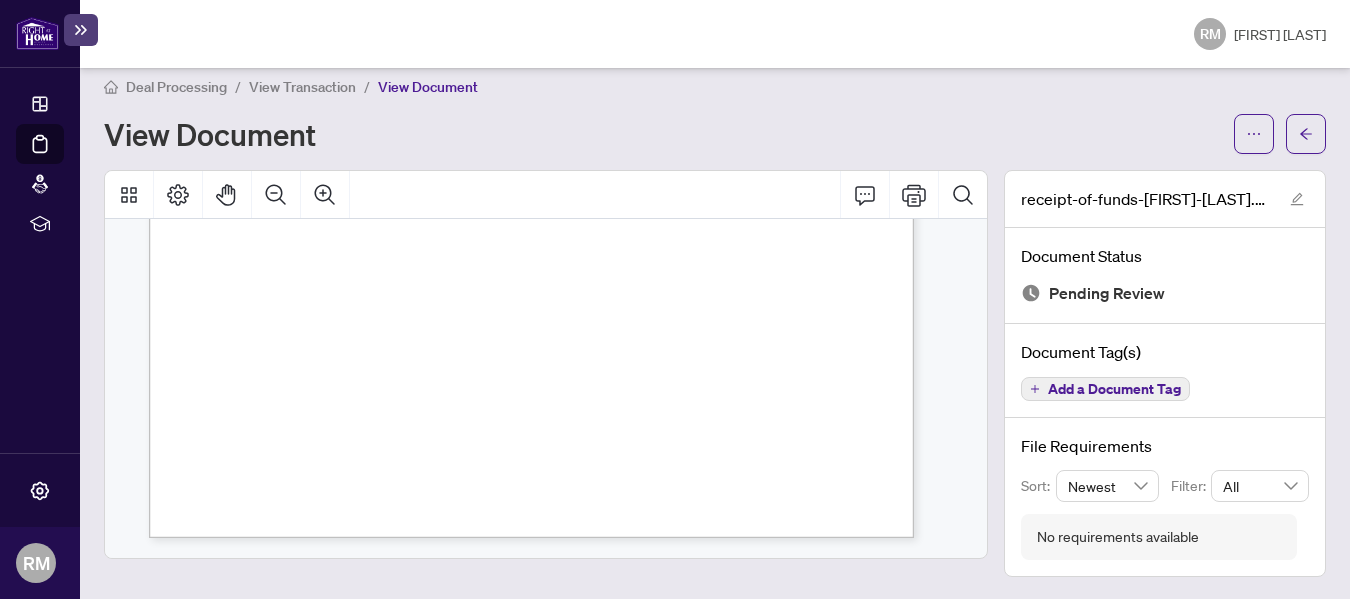 click on "receipt-of-funds-jennifer-[LAST].pdf Document Status Pending Review Document Tag(s) Add a Document Tag File Requirements Sort: Newest Filter: All No requirements available" at bounding box center (1165, 373) 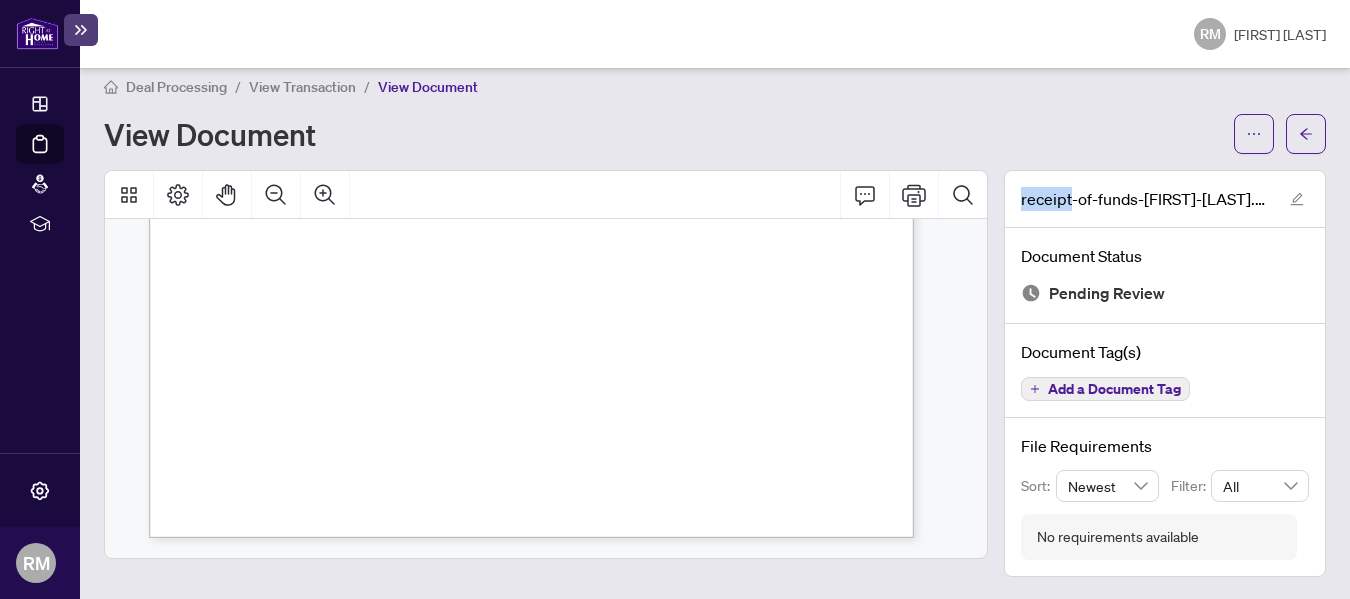 click on "receipt-of-funds-jennifer-[LAST].pdf Document Status Pending Review Document Tag(s) Add a Document Tag File Requirements Sort: Newest Filter: All No requirements available" at bounding box center [1165, 373] 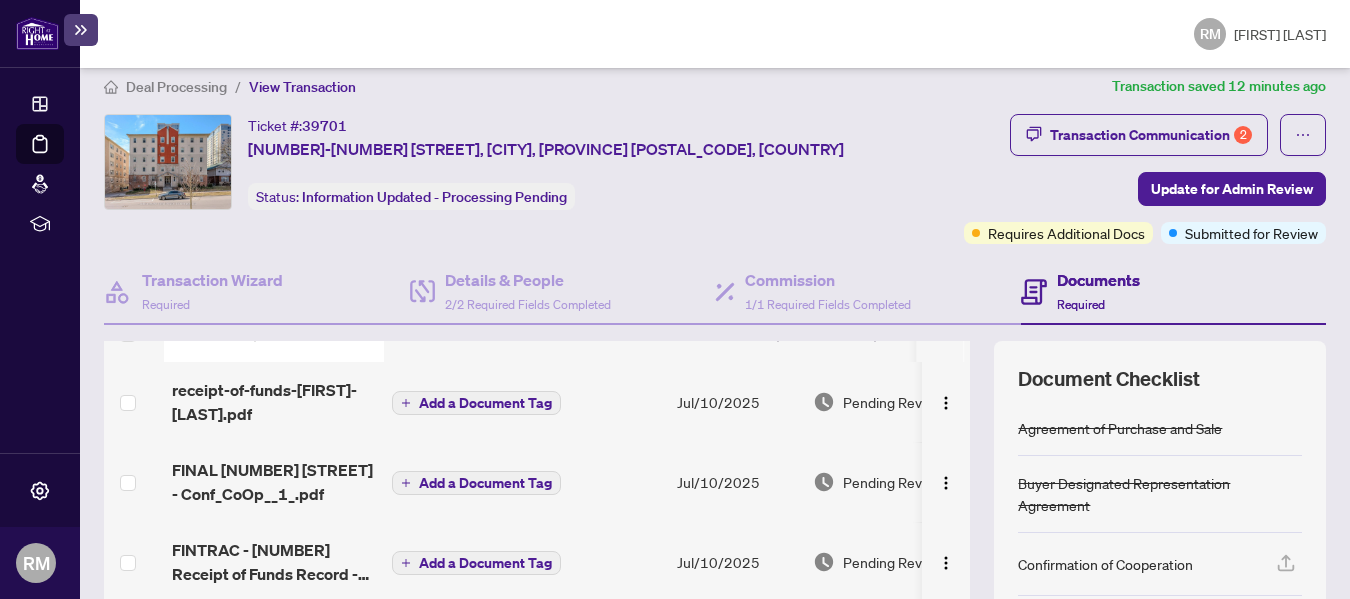 scroll, scrollTop: 35, scrollLeft: 0, axis: vertical 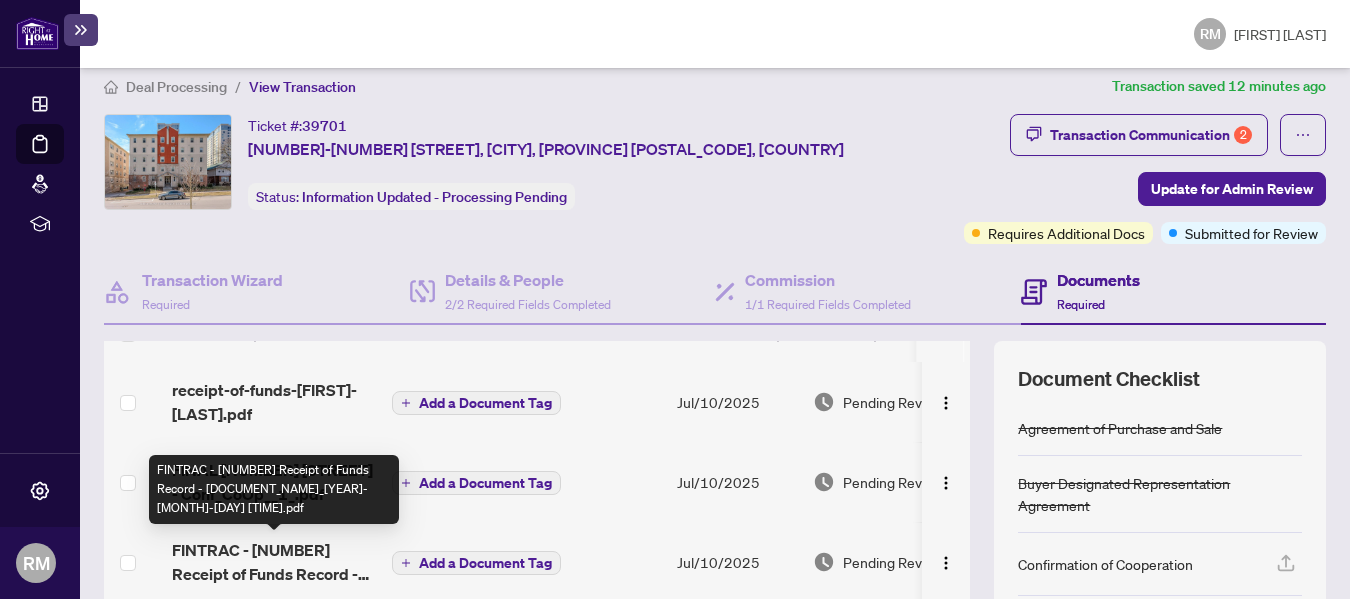 click on "FINTRAC - [NUMBER] Receipt of Funds Record - [DOCUMENT_NAME]_[YEAR]-[MONTH]-[DAY] [TIME].pdf" at bounding box center (274, 562) 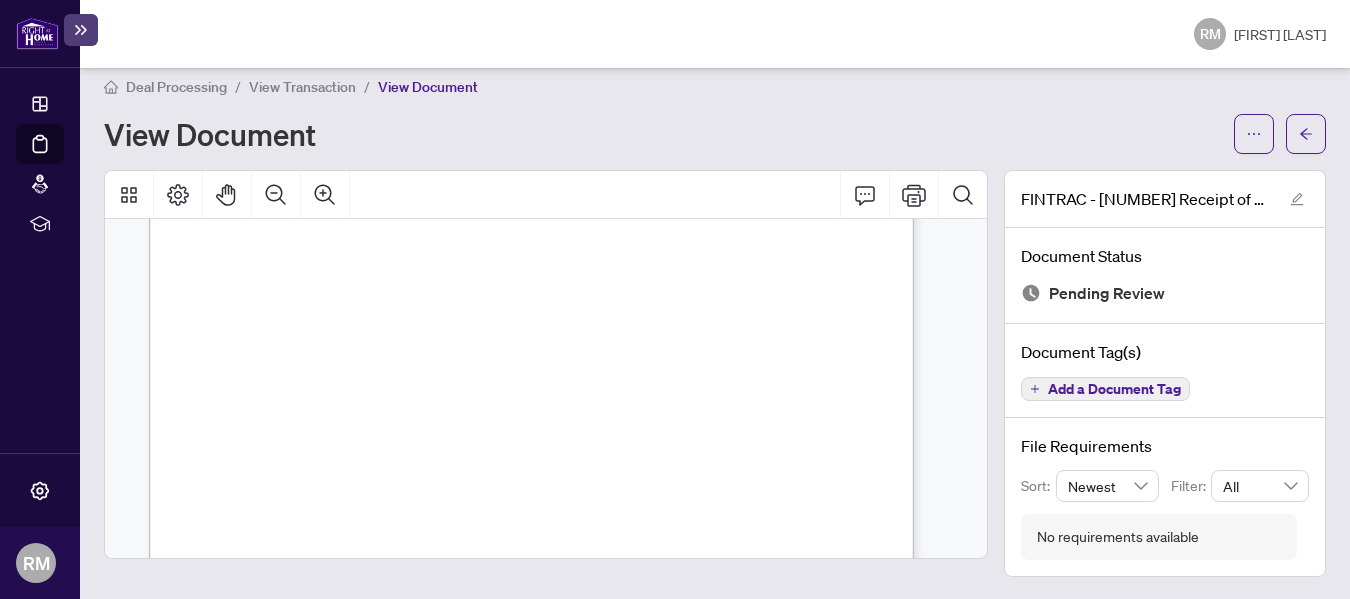 scroll, scrollTop: 0, scrollLeft: 0, axis: both 